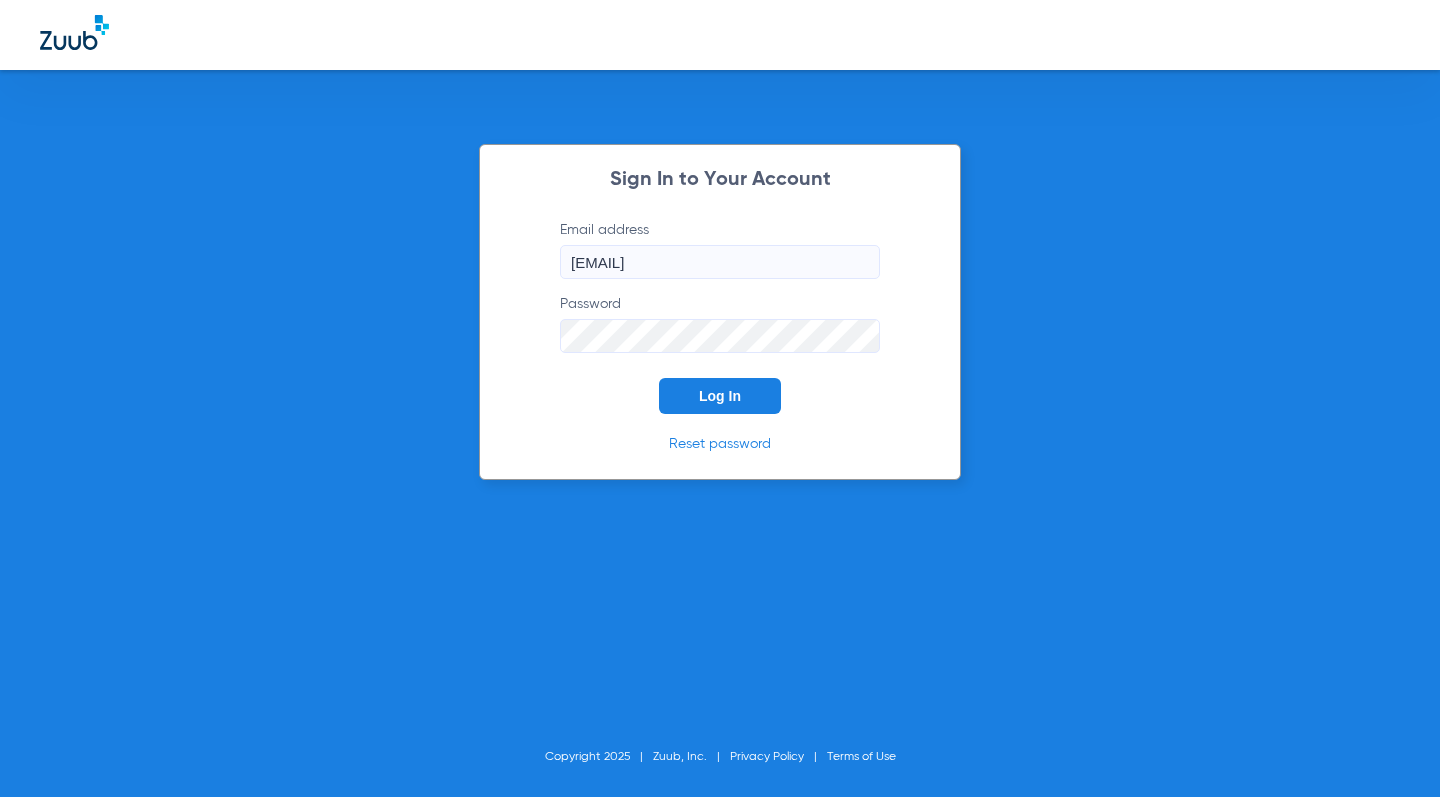 scroll, scrollTop: 0, scrollLeft: 0, axis: both 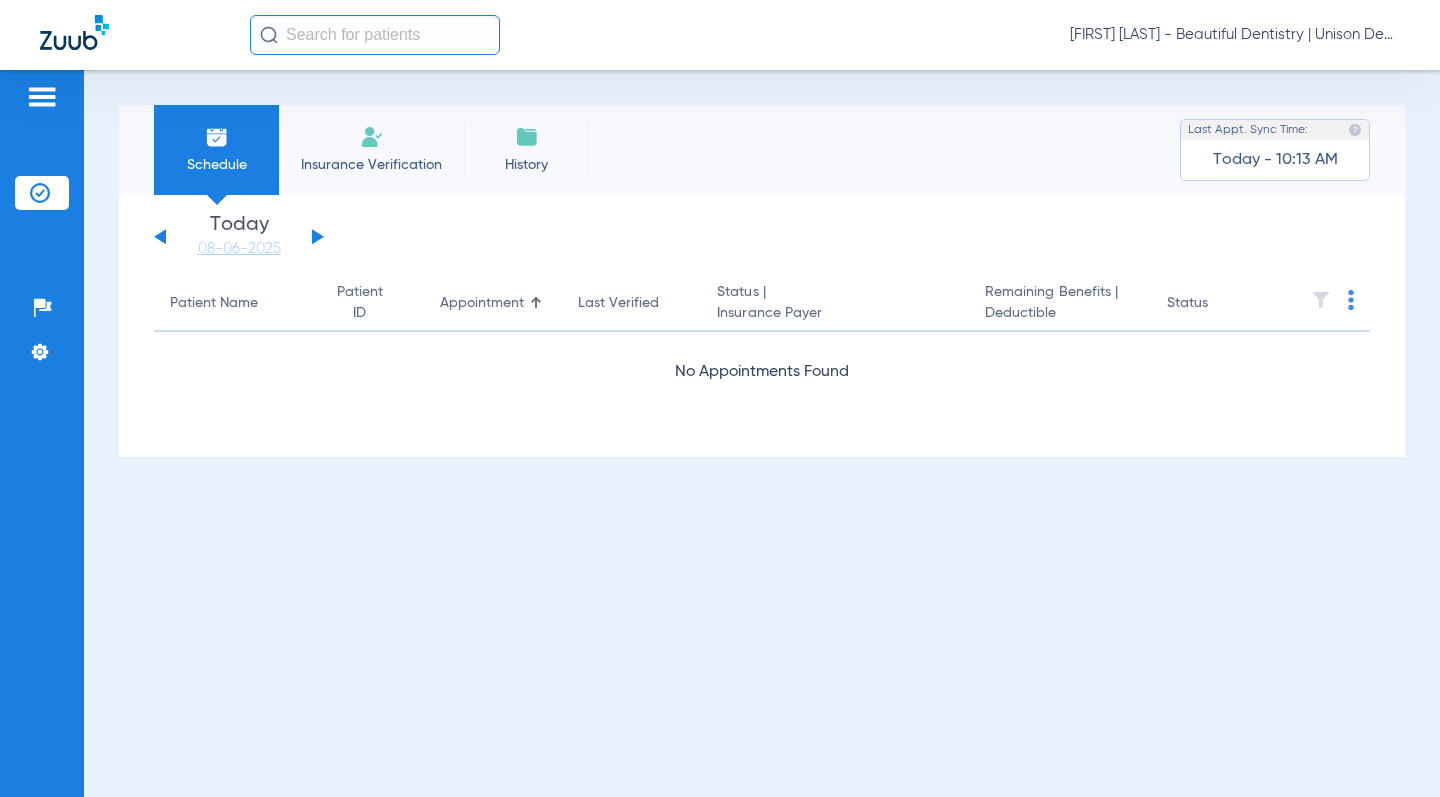 click on "Monday   06-02-2025   Tuesday   06-03-2025   Wednesday   06-04-2025   Thursday   06-05-2025   Friday   06-06-2025   Saturday   06-07-2025   Sunday   06-08-2025   Monday   06-09-2025   Tuesday   06-10-2025   Wednesday   06-11-2025   Thursday   06-12-2025   Friday   06-13-2025   Saturday   06-14-2025   Sunday   06-15-2025   Monday   06-16-2025   Tuesday   06-17-2025   Wednesday   06-18-2025   Thursday   06-19-2025   Friday   06-20-2025   Saturday   06-21-2025   Sunday   06-22-2025   Monday   06-23-2025   Tuesday   06-24-2025   Wednesday   06-25-2025   Thursday   06-26-2025   Friday   06-27-2025   Saturday   06-28-2025   Sunday   06-29-2025   Monday   06-30-2025   Tuesday   07-01-2025   Wednesday   07-02-2025   Thursday   07-03-2025   Friday   07-04-2025   Saturday   07-05-2025   Sunday   07-06-2025   Monday   07-07-2025   Tuesday   07-08-2025   Wednesday   07-09-2025   Thursday   07-10-2025   Friday   07-11-2025   Saturday   07-12-2025   Sunday   07-13-2025   Monday   07-14-2025   Tuesday   07-15-2025   Today" 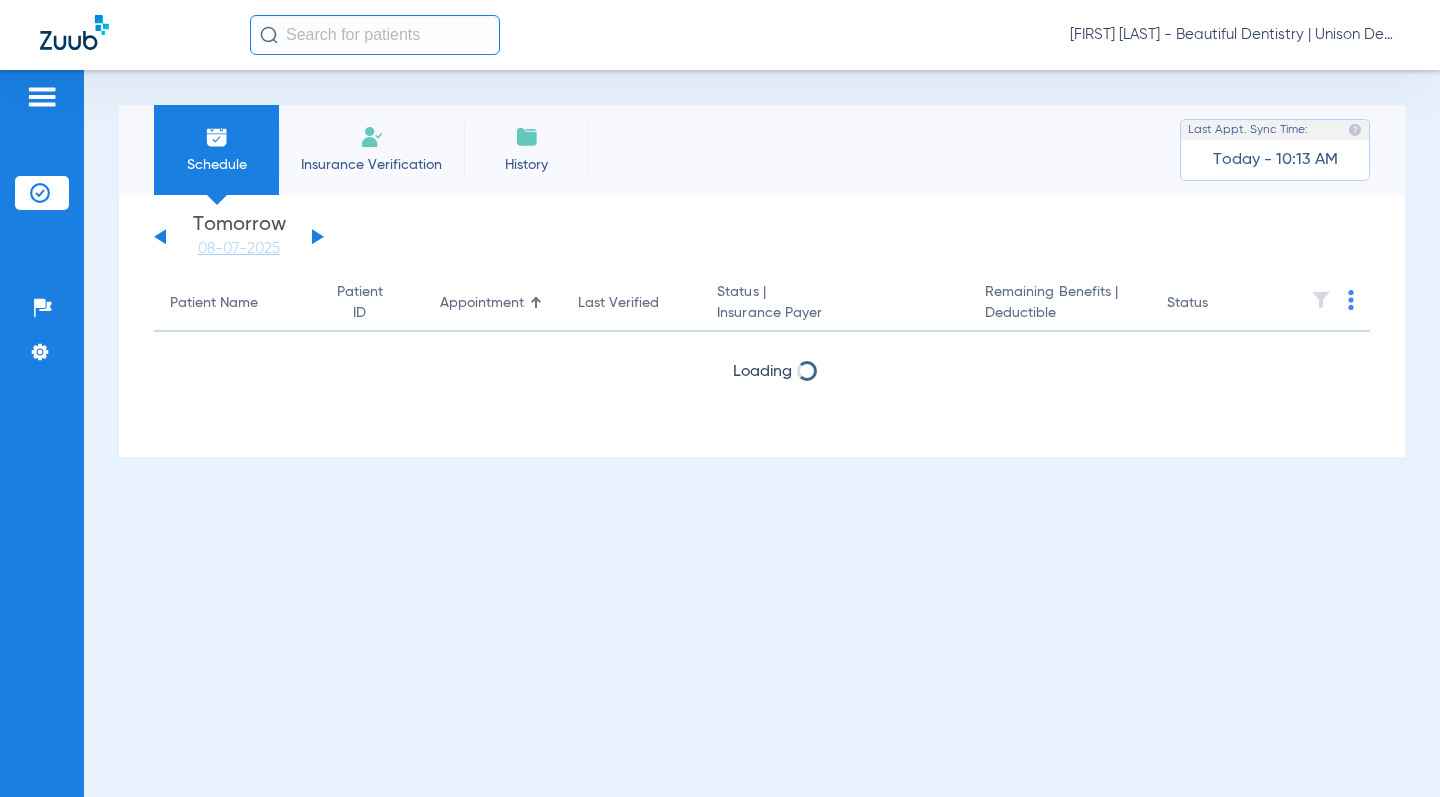 click 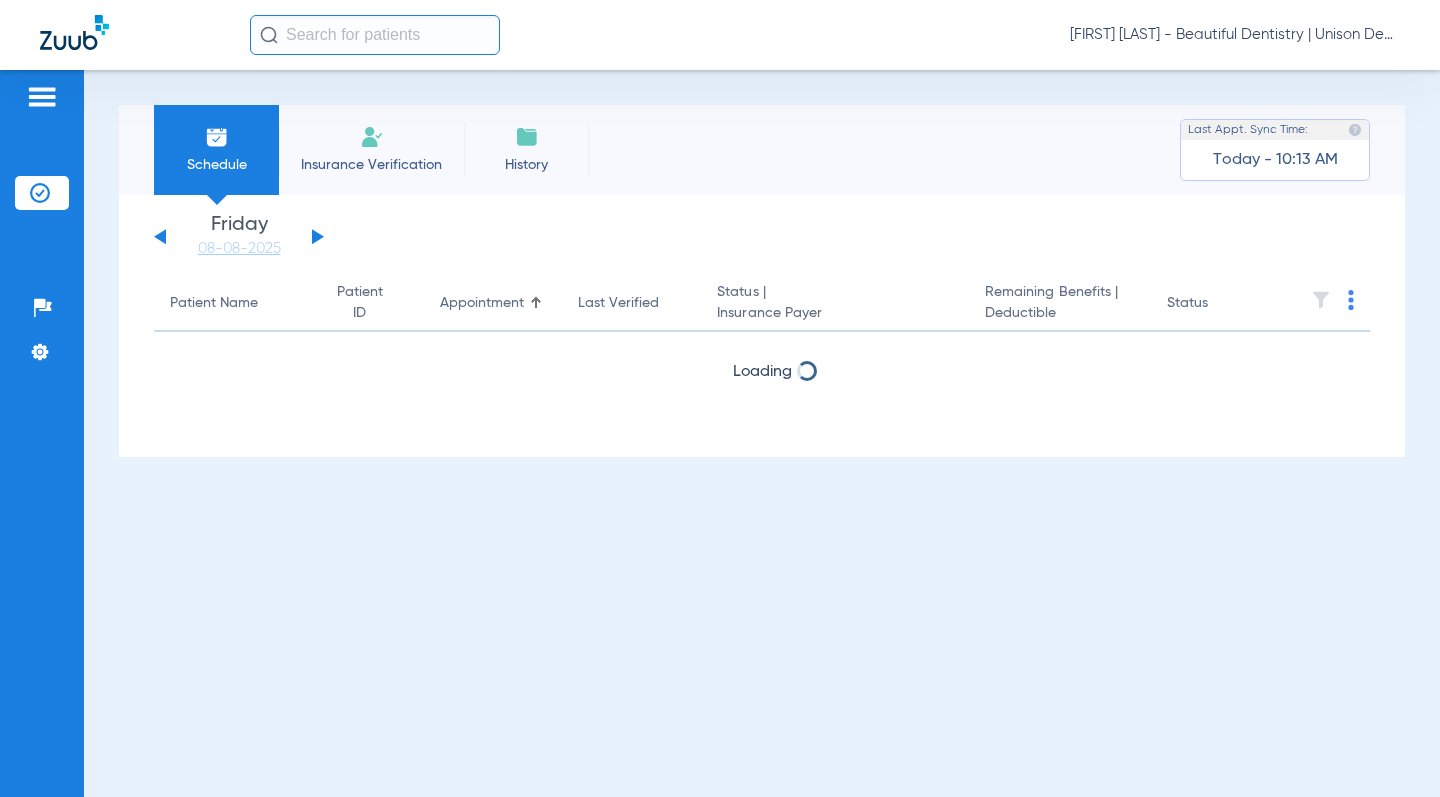 click 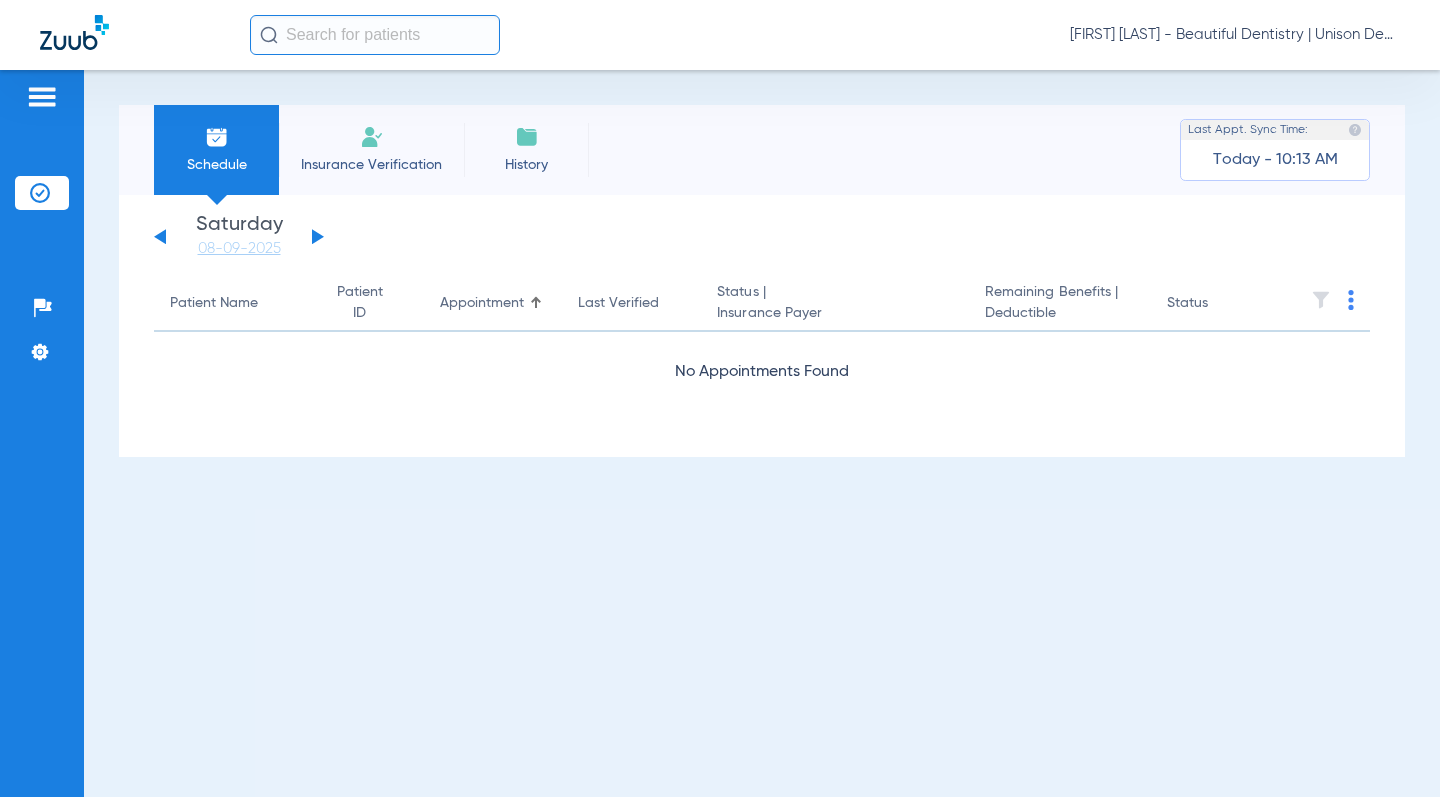 click on "Monday   06-02-2025   Tuesday   06-03-2025   Wednesday   06-04-2025   Thursday   06-05-2025   Friday   06-06-2025   Saturday   06-07-2025   Sunday   06-08-2025   Monday   06-09-2025   Tuesday   06-10-2025   Wednesday   06-11-2025   Thursday   06-12-2025   Friday   06-13-2025   Saturday   06-14-2025   Sunday   06-15-2025   Monday   06-16-2025   Tuesday   06-17-2025   Wednesday   06-18-2025   Thursday   06-19-2025   Friday   06-20-2025   Saturday   06-21-2025   Sunday   06-22-2025   Monday   06-23-2025   Tuesday   06-24-2025   Wednesday   06-25-2025   Thursday   06-26-2025   Friday   06-27-2025   Saturday   06-28-2025   Sunday   06-29-2025   Monday   06-30-2025   Tuesday   07-01-2025   Wednesday   07-02-2025   Thursday   07-03-2025   Friday   07-04-2025   Saturday   07-05-2025   Sunday   07-06-2025   Monday   07-07-2025   Tuesday   07-08-2025   Wednesday   07-09-2025   Thursday   07-10-2025   Friday   07-11-2025   Saturday   07-12-2025   Sunday   07-13-2025   Monday   07-14-2025   Tuesday   07-15-2025   Today" 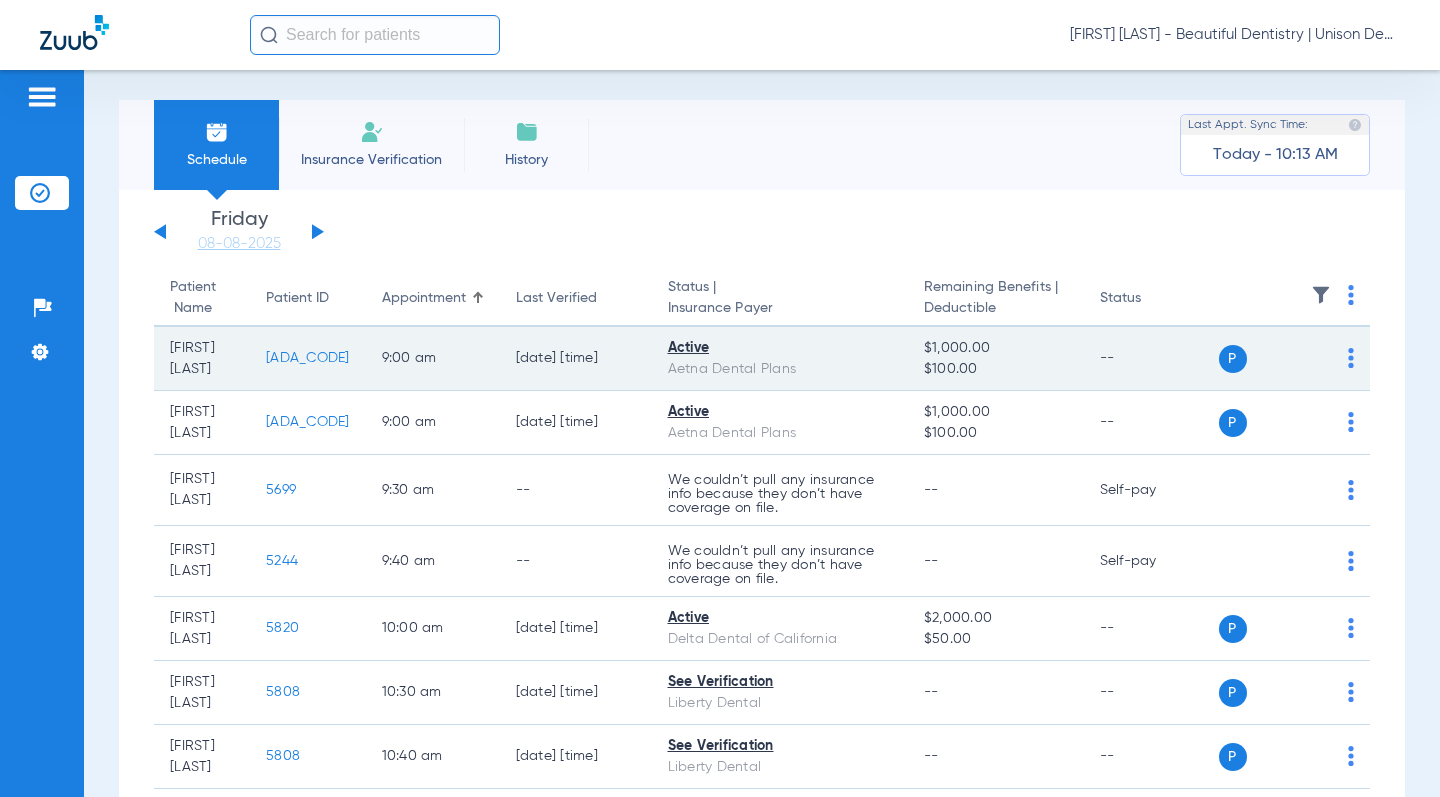 scroll, scrollTop: 0, scrollLeft: 0, axis: both 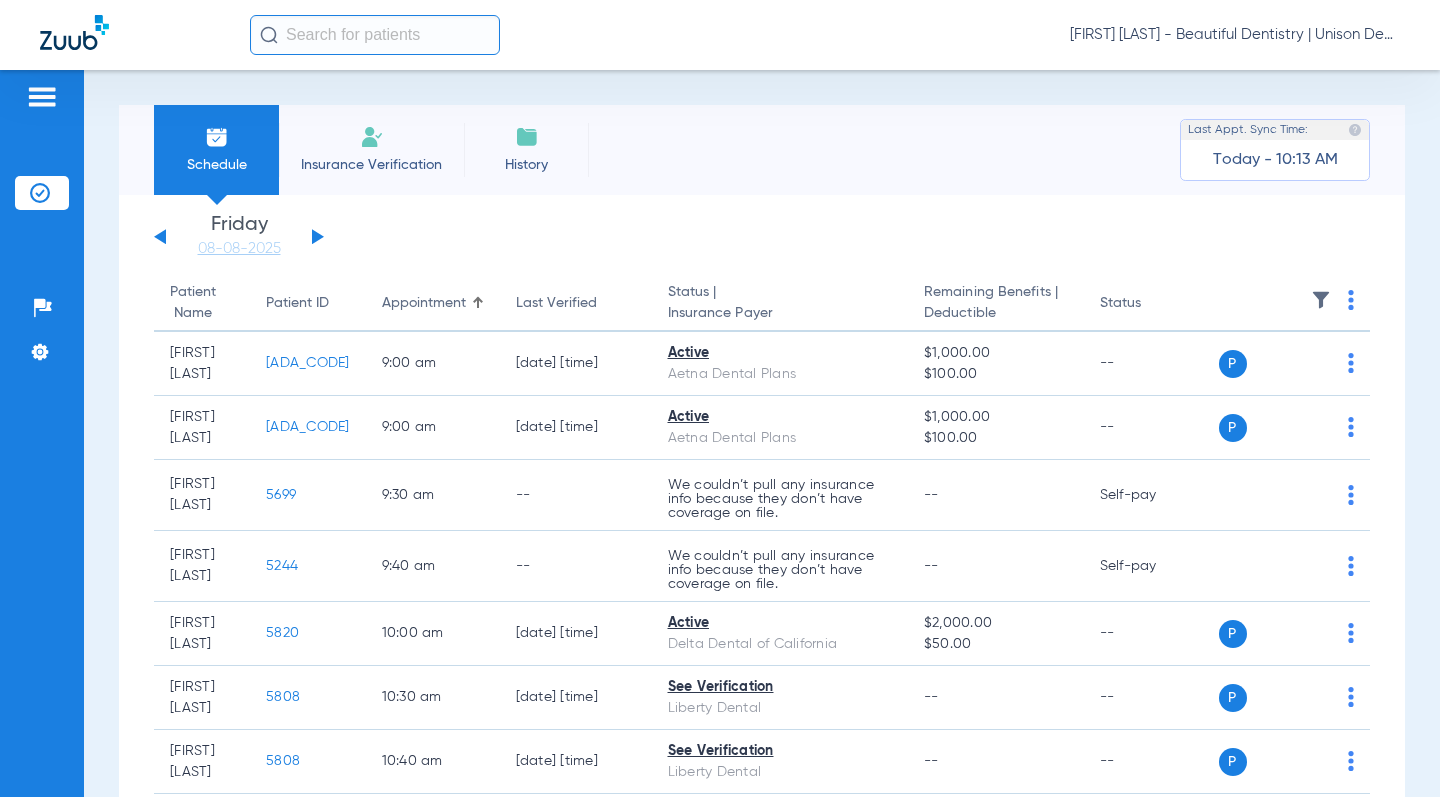 click 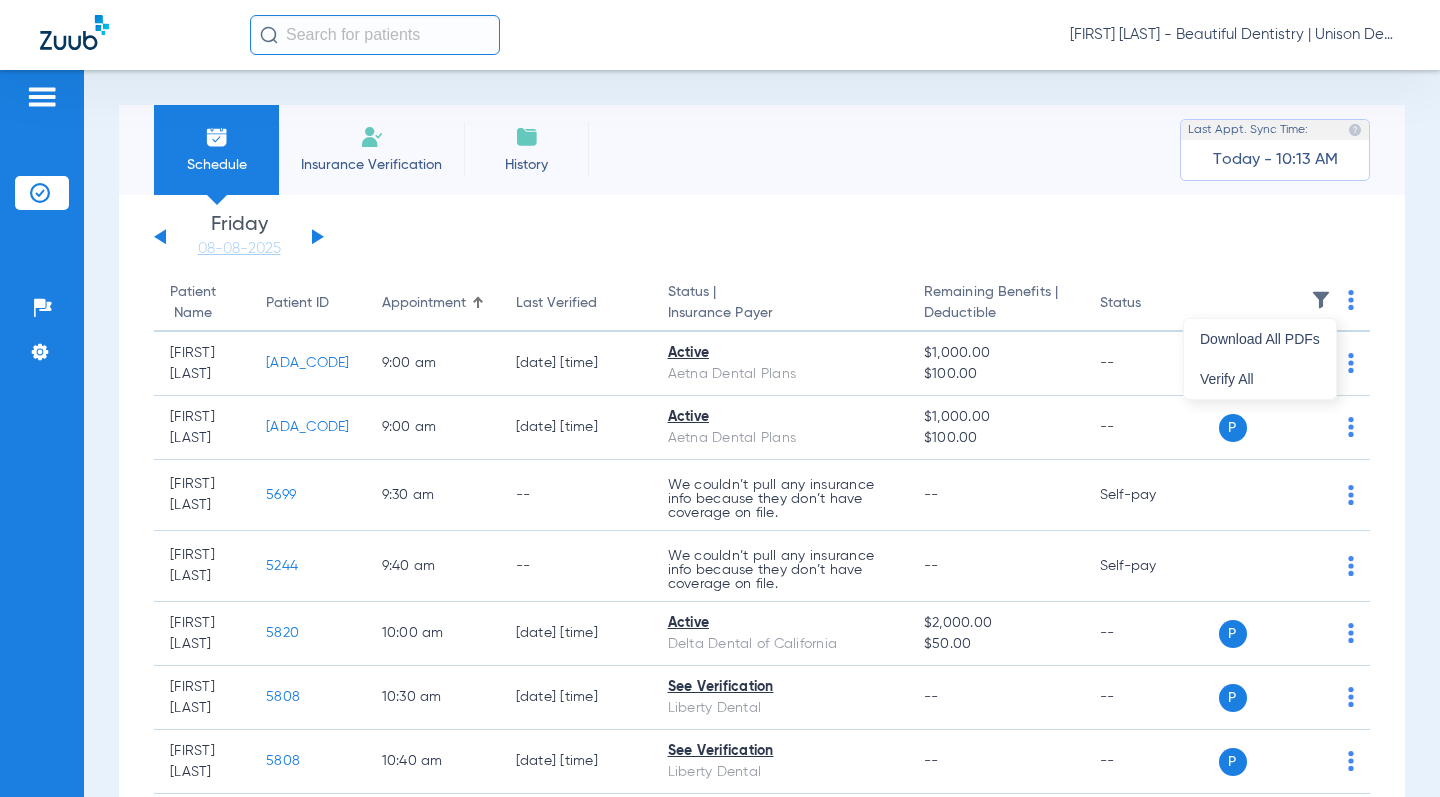 click at bounding box center [720, 398] 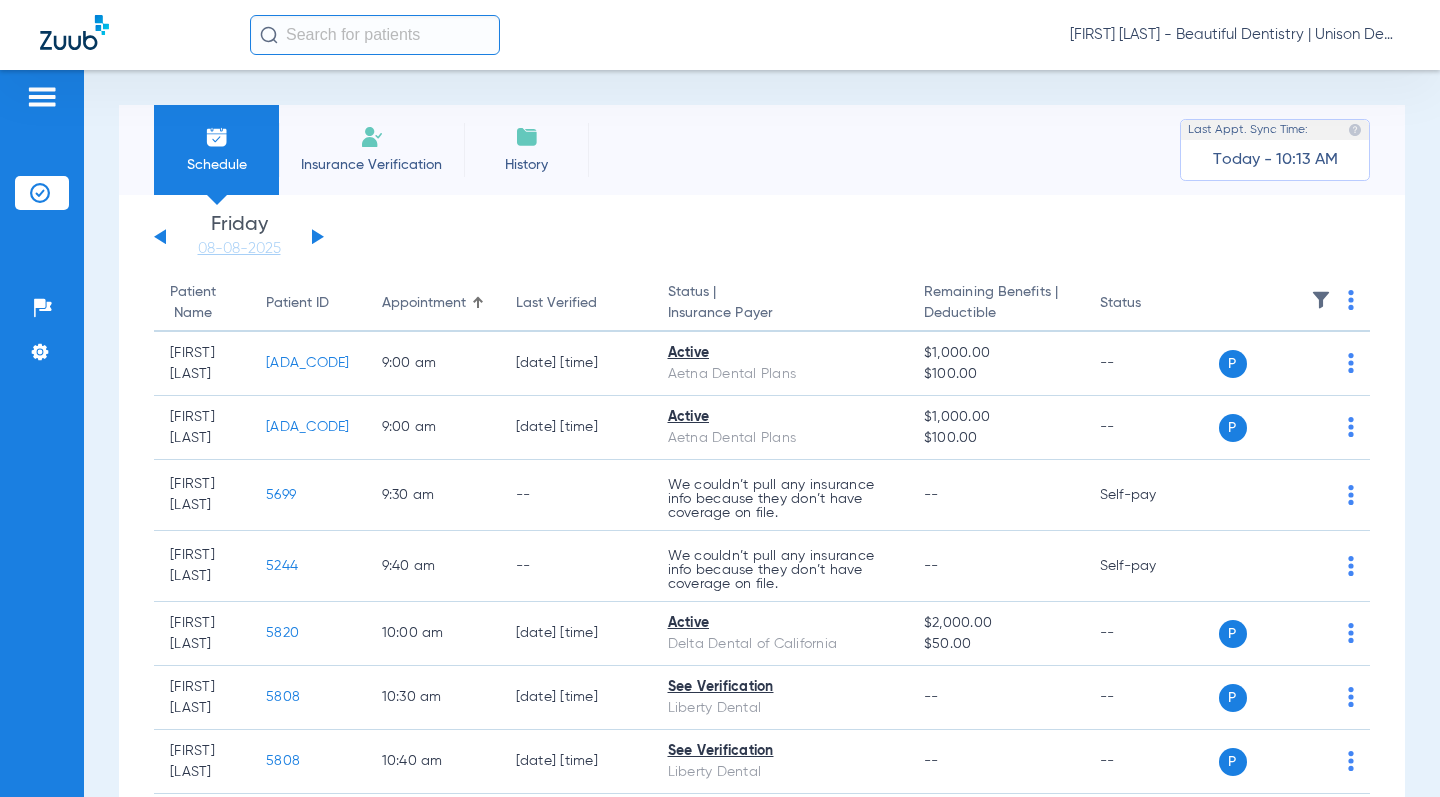 click on "Schedule Insurance Verification History  Last Appt. Sync Time:   Today - 10:13 AM   Monday   06-02-2025   Tuesday   06-03-2025   Wednesday   06-04-2025   Thursday   06-05-2025   Friday   06-06-2025   Saturday   06-07-2025   Sunday   06-08-2025   Monday   06-09-2025   Tuesday   06-10-2025   Wednesday   06-11-2025   Thursday   06-12-2025   Friday   06-13-2025   Saturday   06-14-2025   Sunday   06-15-2025   Monday   06-16-2025   Tuesday   06-17-2025   Wednesday   06-18-2025   Thursday   06-19-2025   Friday   06-20-2025   Saturday   06-21-2025   Sunday   06-22-2025   Monday   06-23-2025   Tuesday   06-24-2025   Wednesday   06-25-2025   Thursday   06-26-2025   Friday   06-27-2025   Saturday   06-28-2025   Sunday   06-29-2025   Monday   06-30-2025   Tuesday   07-01-2025   Wednesday   07-02-2025   Thursday   07-03-2025   Friday   07-04-2025   Saturday   07-05-2025   Sunday   07-06-2025   Monday   07-07-2025   Tuesday   07-08-2025   Wednesday   07-09-2025   Thursday   07-10-2025   Friday   07-11-2025   Saturday  Su 1" at bounding box center (762, 433) 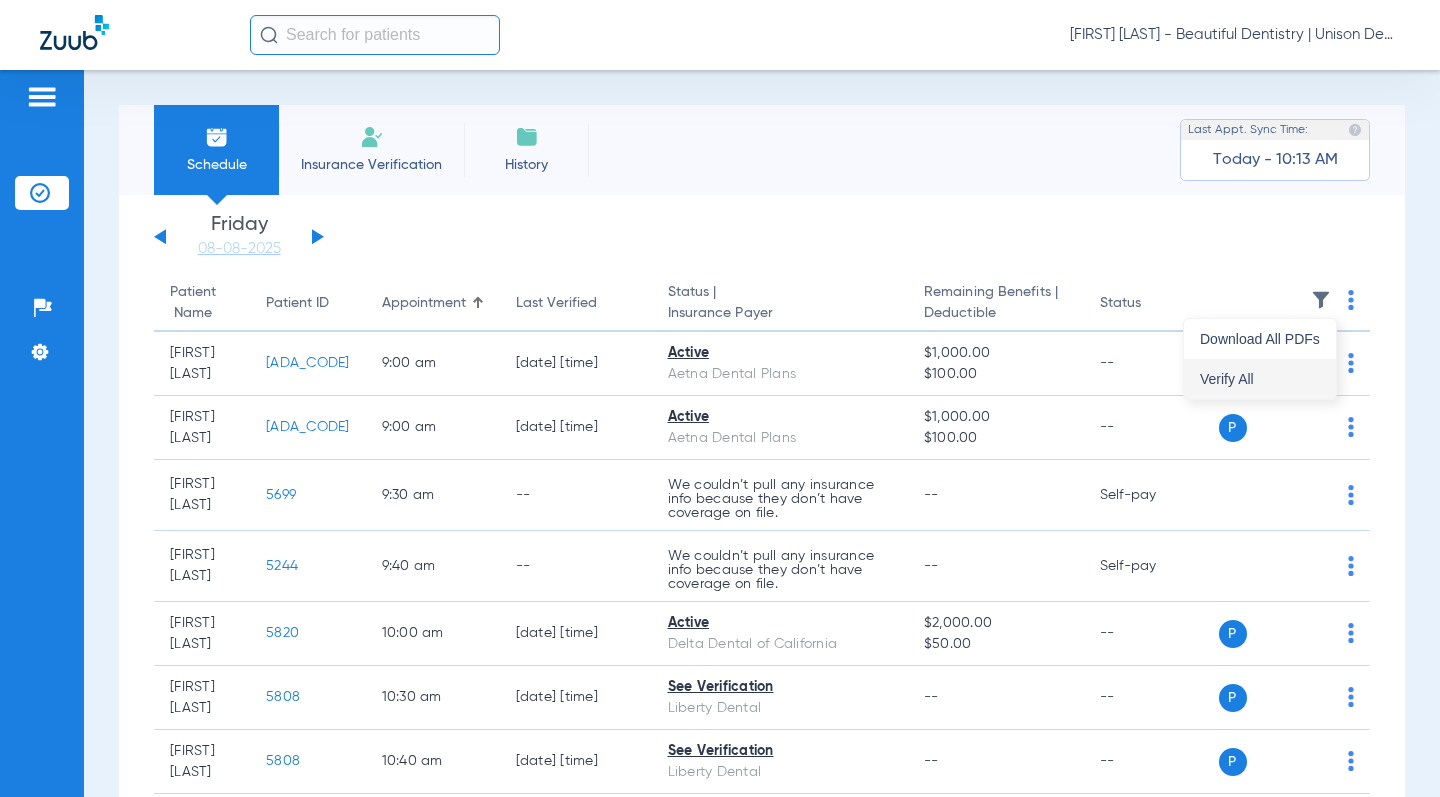 click on "Verify All" at bounding box center (1260, 379) 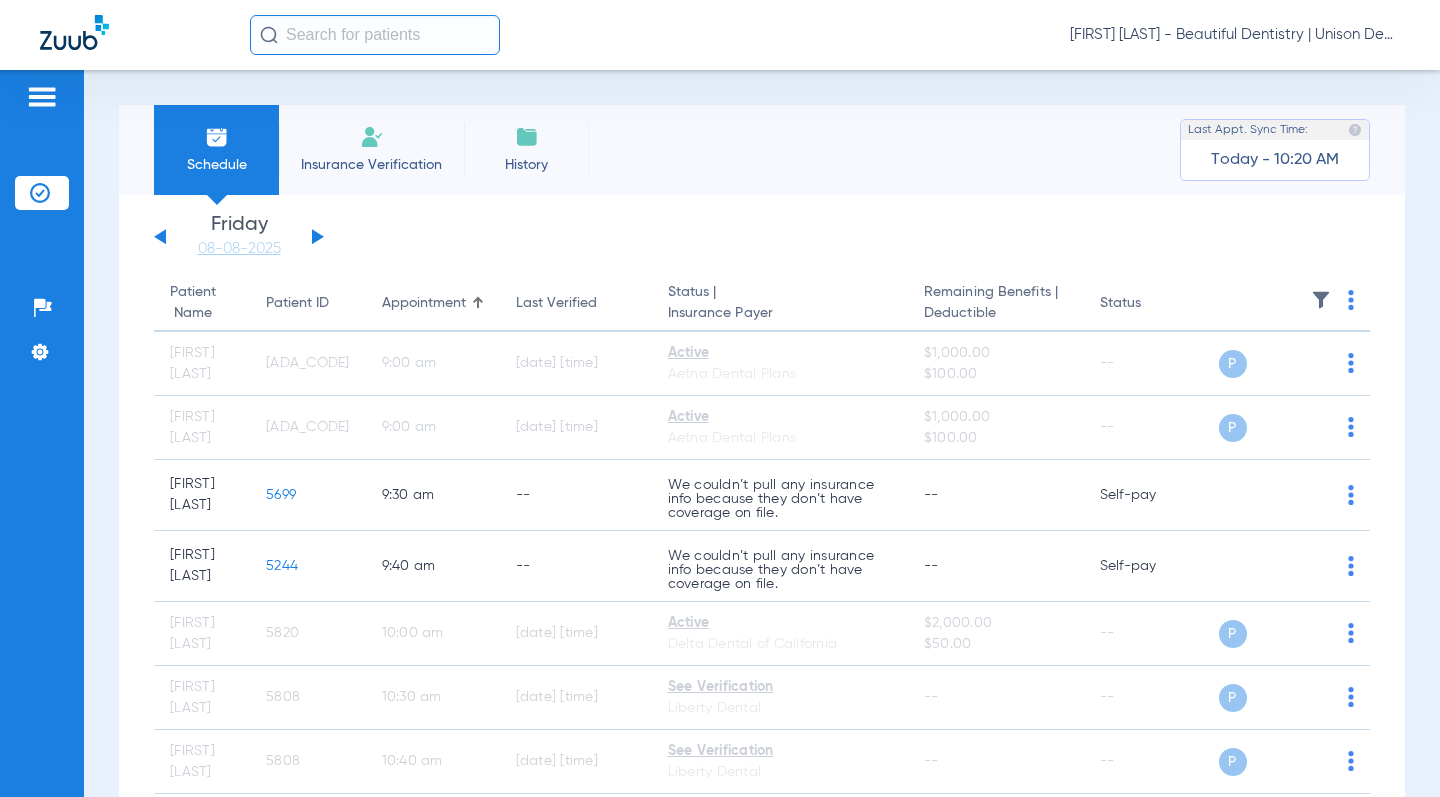click on "Schedule Insurance Verification History  Last Appt. Sync Time:   Today - 10:20 AM" 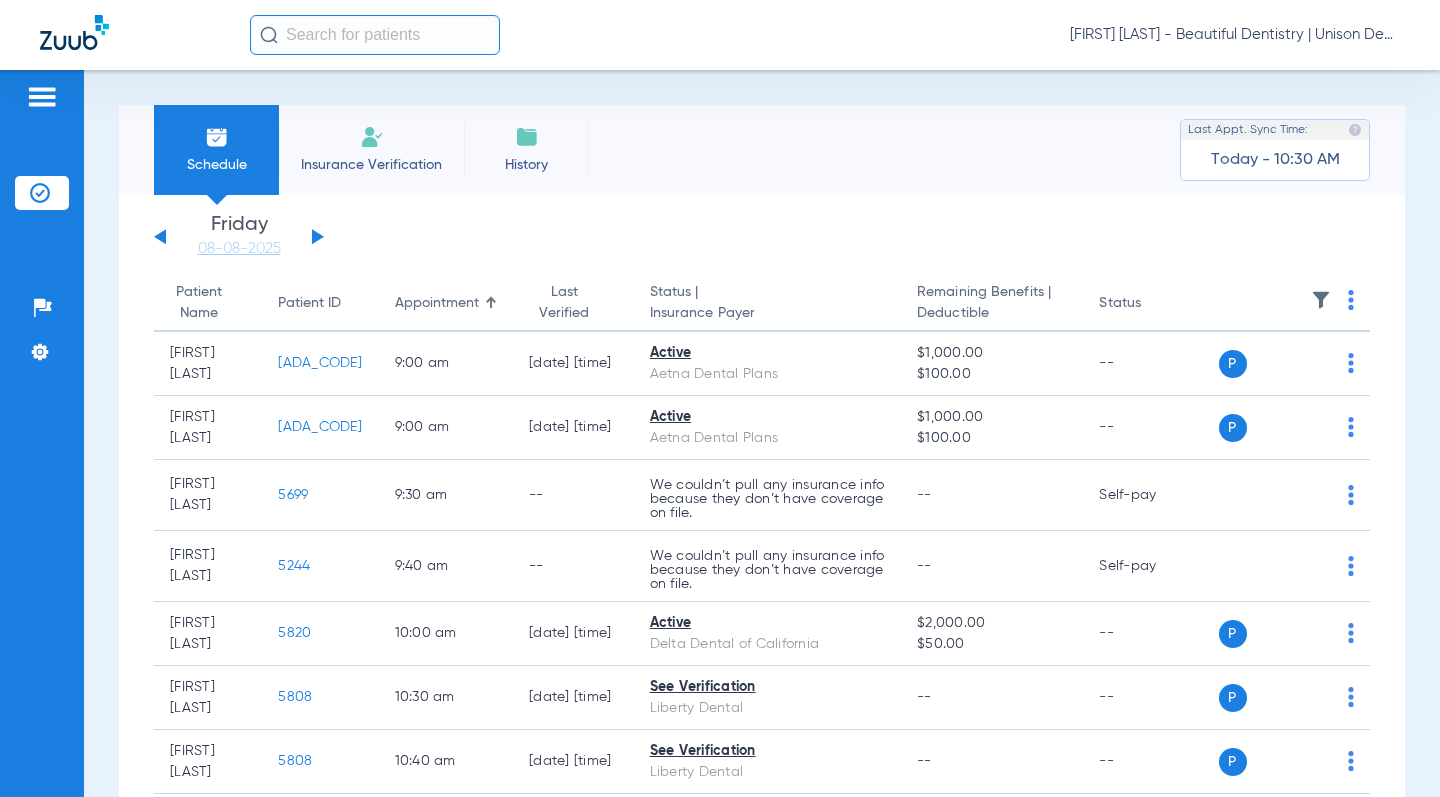 click on "Monday   06-02-2025   Tuesday   06-03-2025   Wednesday   06-04-2025   Thursday   06-05-2025   Friday   06-06-2025   Saturday   06-07-2025   Sunday   06-08-2025   Monday   06-09-2025   Tuesday   06-10-2025   Wednesday   06-11-2025   Thursday   06-12-2025   Friday   06-13-2025   Saturday   06-14-2025   Sunday   06-15-2025   Monday   06-16-2025   Tuesday   06-17-2025   Wednesday   06-18-2025   Thursday   06-19-2025   Friday   06-20-2025   Saturday   06-21-2025   Sunday   06-22-2025   Monday   06-23-2025   Tuesday   06-24-2025   Wednesday   06-25-2025   Thursday   06-26-2025   Friday   06-27-2025   Saturday   06-28-2025   Sunday   06-29-2025   Monday   06-30-2025   Tuesday   07-01-2025   Wednesday   07-02-2025   Thursday   07-03-2025   Friday   07-04-2025   Saturday   07-05-2025   Sunday   07-06-2025   Monday   07-07-2025   Tuesday   07-08-2025   Wednesday   07-09-2025   Thursday   07-10-2025   Friday   07-11-2025   Saturday   07-12-2025   Sunday   07-13-2025   Monday   07-14-2025   Tuesday   07-15-2025   Today" 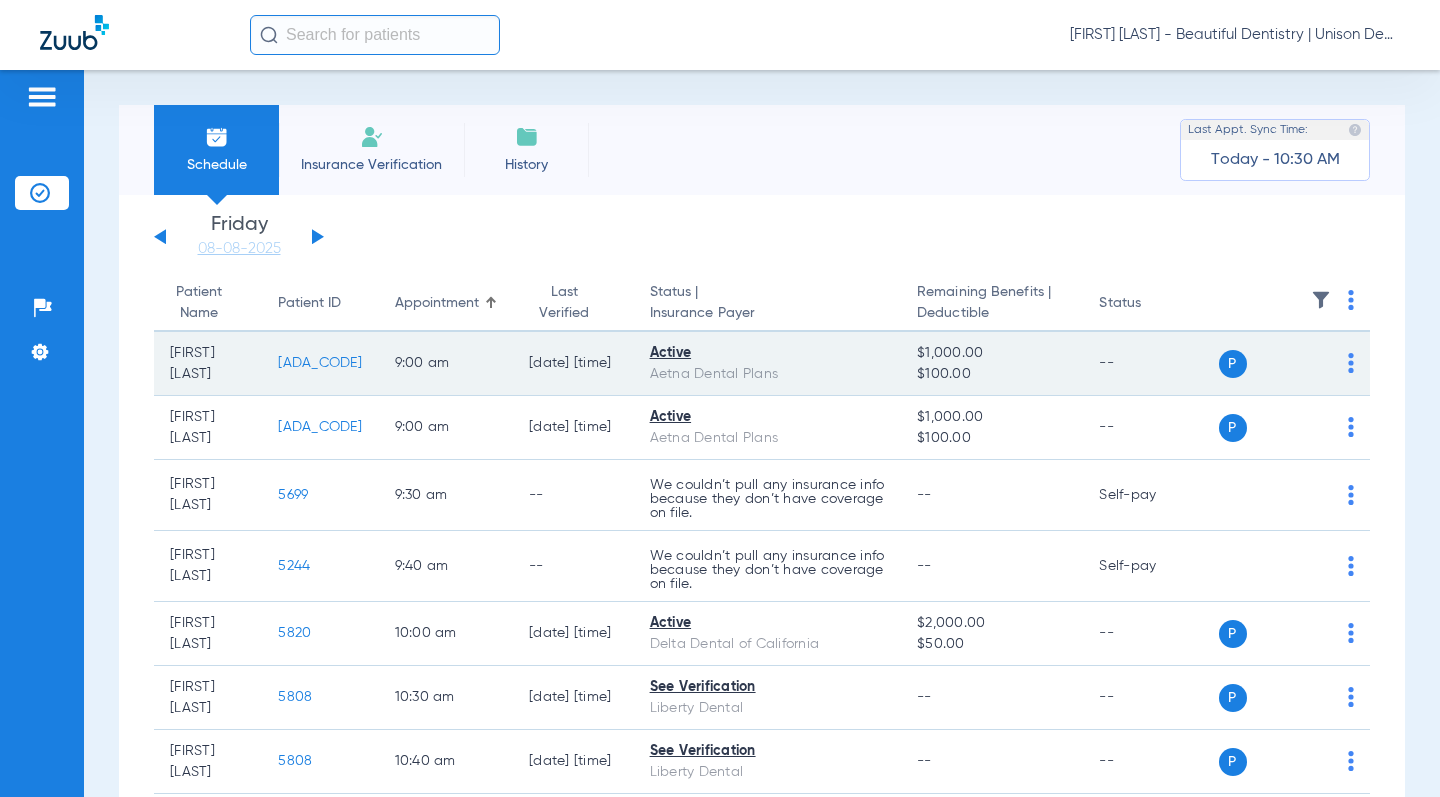 click on "Active" 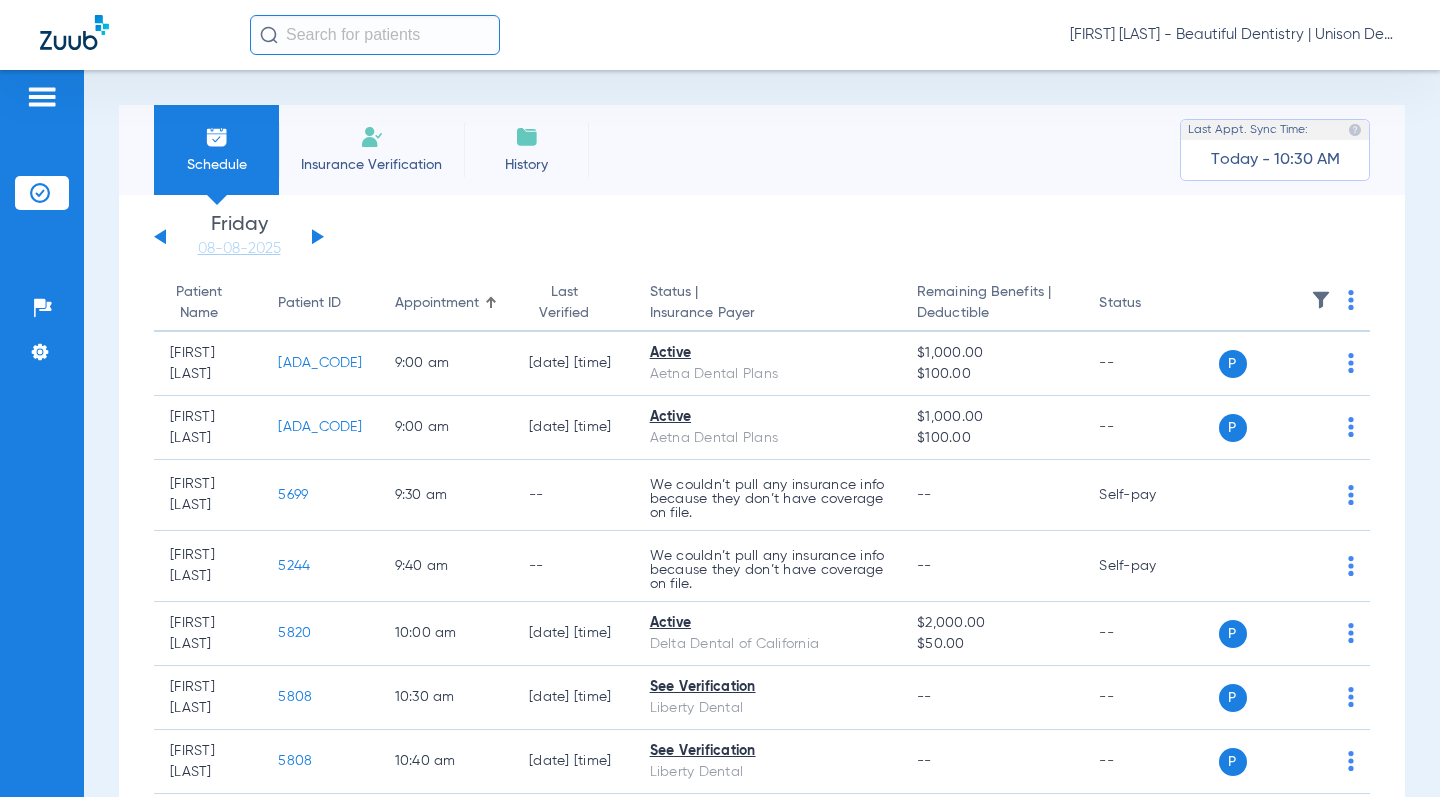 click on "Monday   06-02-2025   Tuesday   06-03-2025   Wednesday   06-04-2025   Thursday   06-05-2025   Friday   06-06-2025   Saturday   06-07-2025   Sunday   06-08-2025   Monday   06-09-2025   Tuesday   06-10-2025   Wednesday   06-11-2025   Thursday   06-12-2025   Friday   06-13-2025   Saturday   06-14-2025   Sunday   06-15-2025   Monday   06-16-2025   Tuesday   06-17-2025   Wednesday   06-18-2025   Thursday   06-19-2025   Friday   06-20-2025   Saturday   06-21-2025   Sunday   06-22-2025   Monday   06-23-2025   Tuesday   06-24-2025   Wednesday   06-25-2025   Thursday   06-26-2025   Friday   06-27-2025   Saturday   06-28-2025   Sunday   06-29-2025   Monday   06-30-2025   Tuesday   07-01-2025   Wednesday   07-02-2025   Thursday   07-03-2025   Friday   07-04-2025   Saturday   07-05-2025   Sunday   07-06-2025   Monday   07-07-2025   Tuesday   07-08-2025   Wednesday   07-09-2025   Thursday   07-10-2025   Friday   07-11-2025   Saturday   07-12-2025   Sunday   07-13-2025   Monday   07-14-2025   Tuesday   07-15-2025   Today" 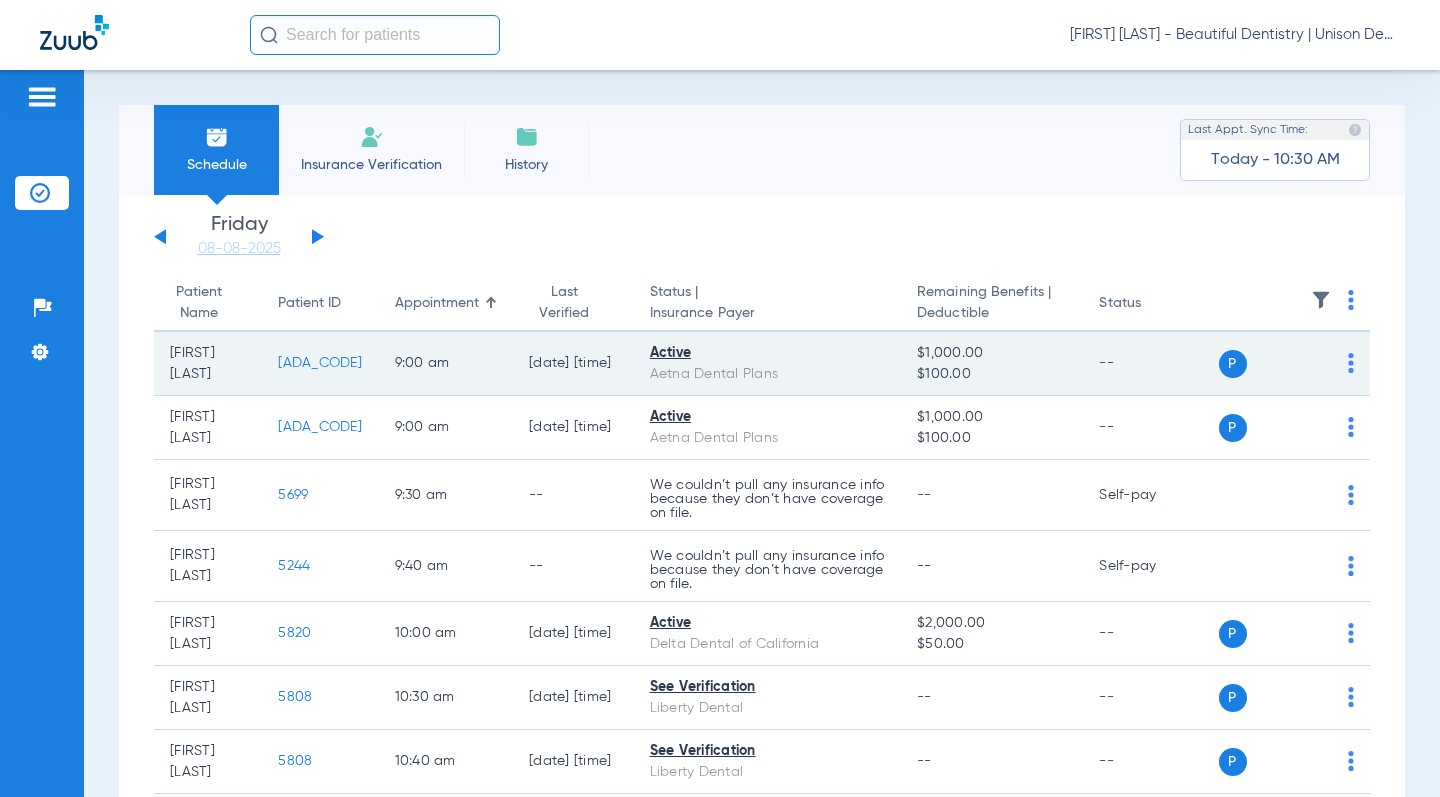scroll, scrollTop: 400, scrollLeft: 0, axis: vertical 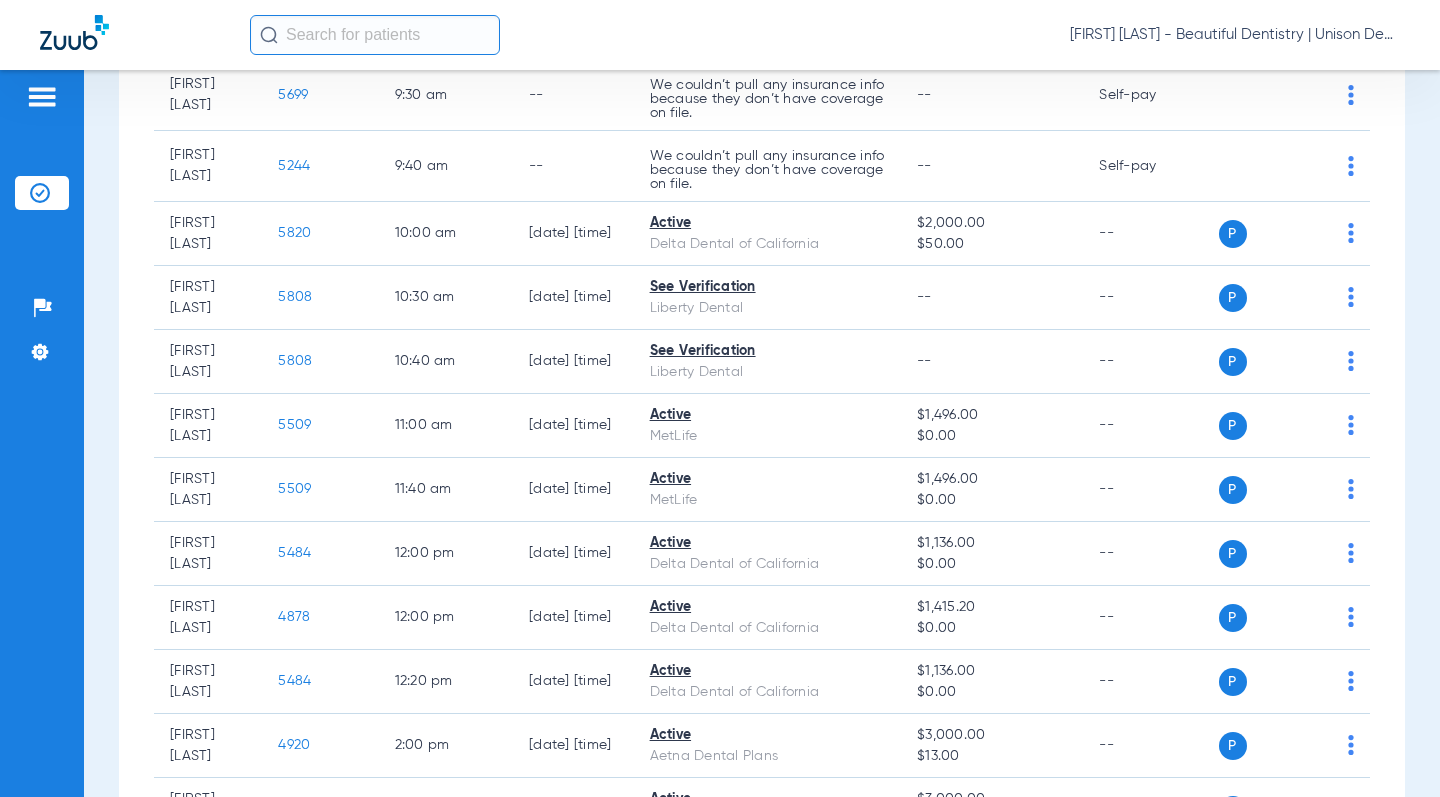 click on "Monday   06-02-2025   Tuesday   06-03-2025   Wednesday   06-04-2025   Thursday   06-05-2025   Friday   06-06-2025   Saturday   06-07-2025   Sunday   06-08-2025   Monday   06-09-2025   Tuesday   06-10-2025   Wednesday   06-11-2025   Thursday   06-12-2025   Friday   06-13-2025   Saturday   06-14-2025   Sunday   06-15-2025   Monday   06-16-2025   Tuesday   06-17-2025   Wednesday   06-18-2025   Thursday   06-19-2025   Friday   06-20-2025   Saturday   06-21-2025   Sunday   06-22-2025   Monday   06-23-2025   Tuesday   06-24-2025   Wednesday   06-25-2025   Thursday   06-26-2025   Friday   06-27-2025   Saturday   06-28-2025   Sunday   06-29-2025   Monday   06-30-2025   Tuesday   07-01-2025   Wednesday   07-02-2025   Thursday   07-03-2025   Friday   07-04-2025   Saturday   07-05-2025   Sunday   07-06-2025   Monday   07-07-2025   Tuesday   07-08-2025   Wednesday   07-09-2025   Thursday   07-10-2025   Friday   07-11-2025   Saturday   07-12-2025   Sunday   07-13-2025   Monday   07-14-2025   Tuesday   07-15-2025   Today" 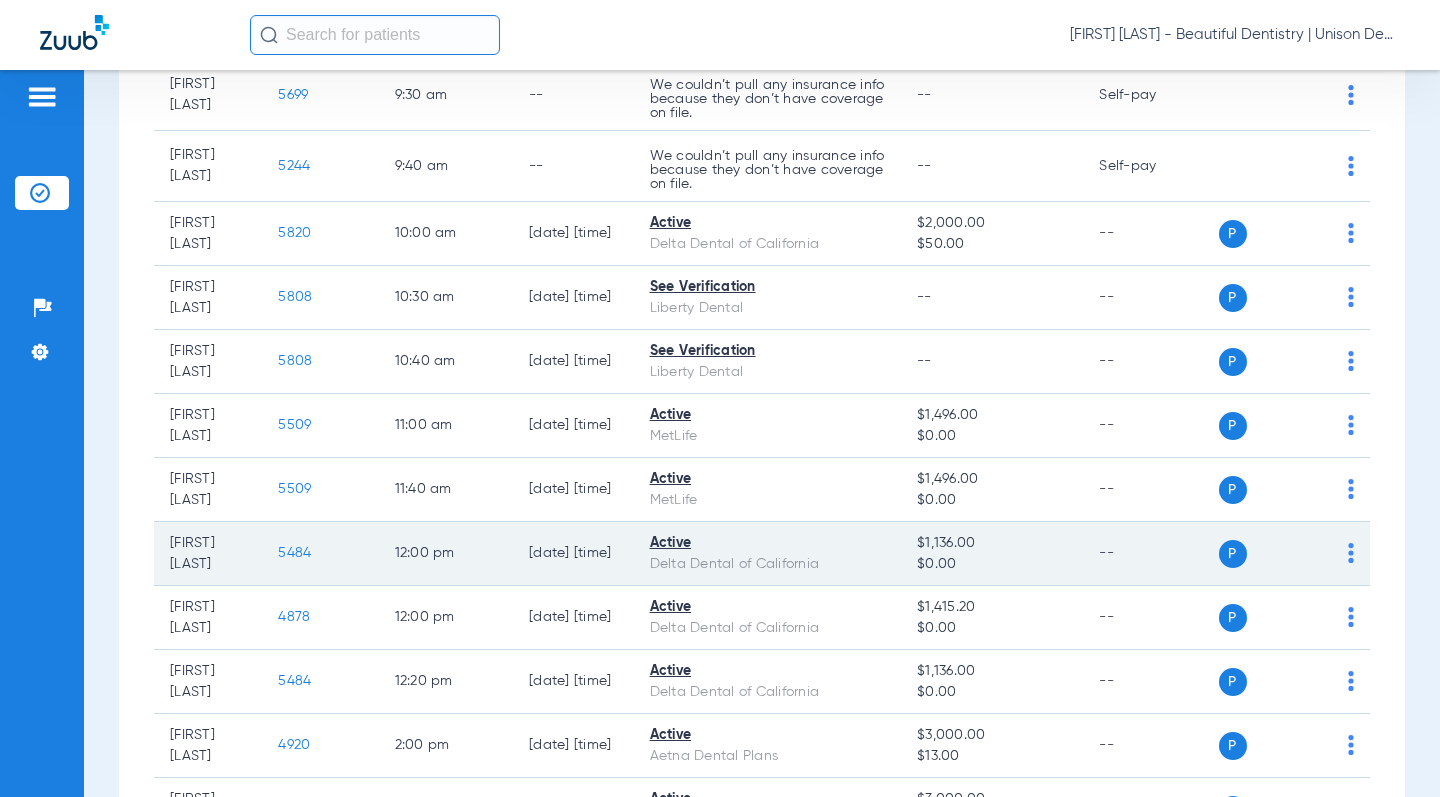 click on "5484" 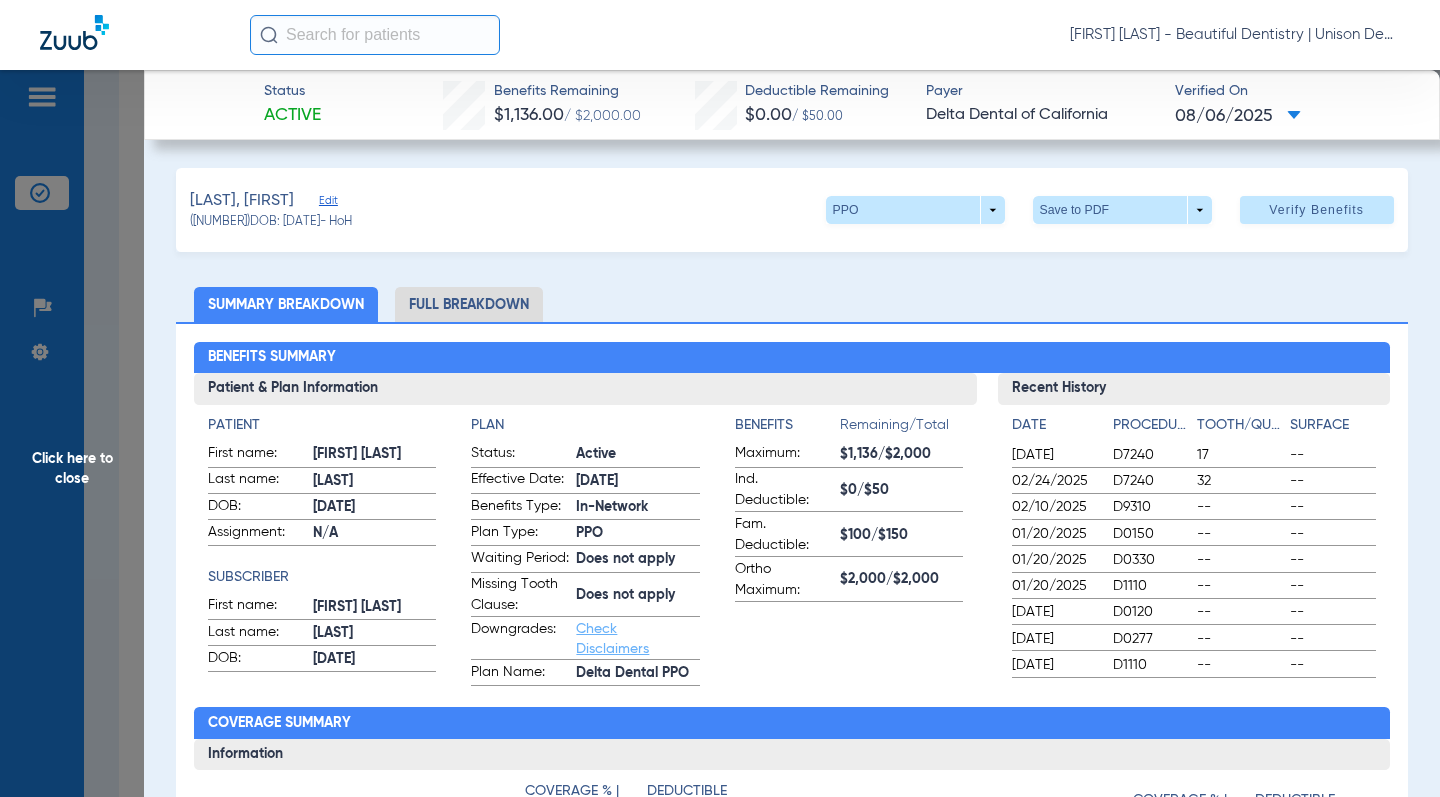 click on "Click here to close" 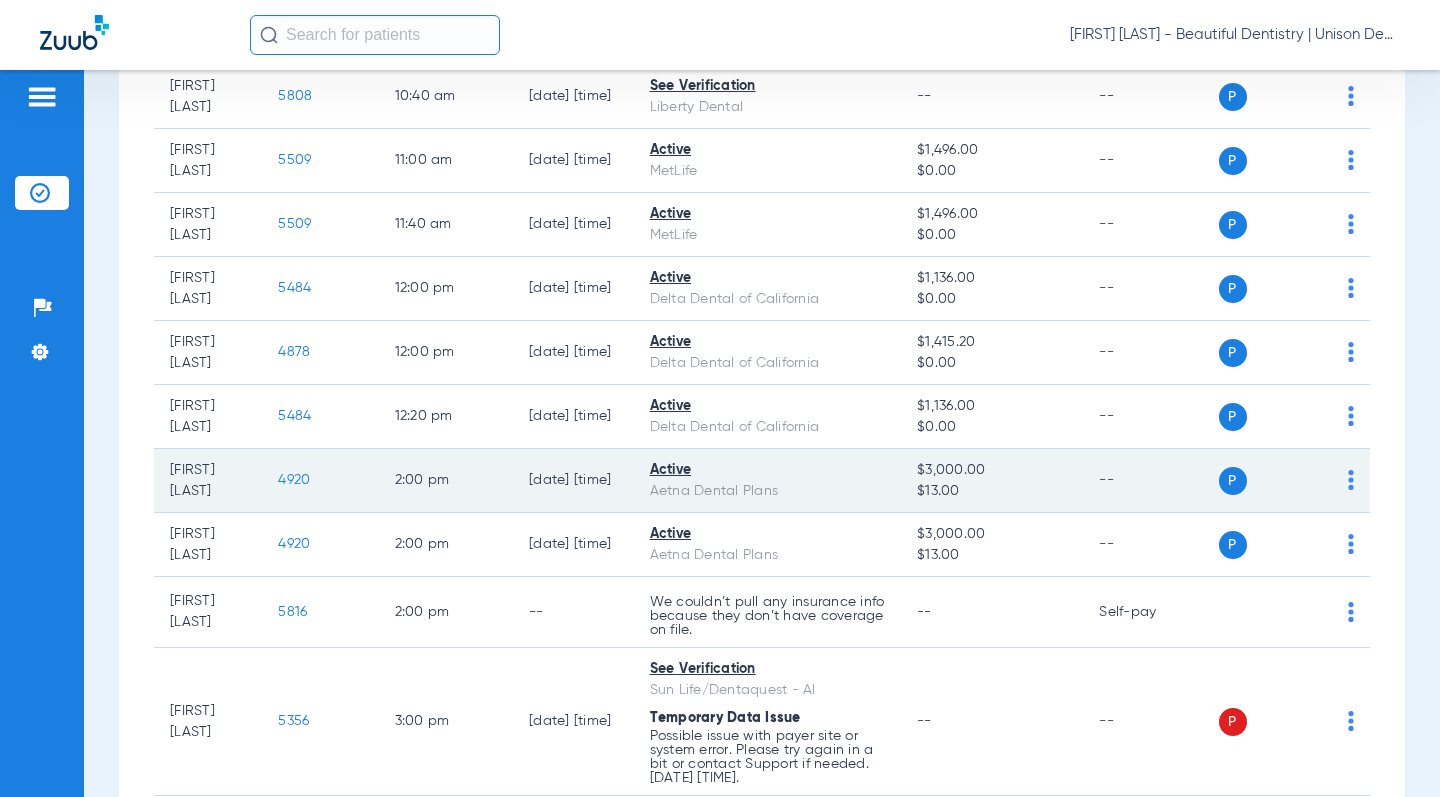 scroll, scrollTop: 700, scrollLeft: 0, axis: vertical 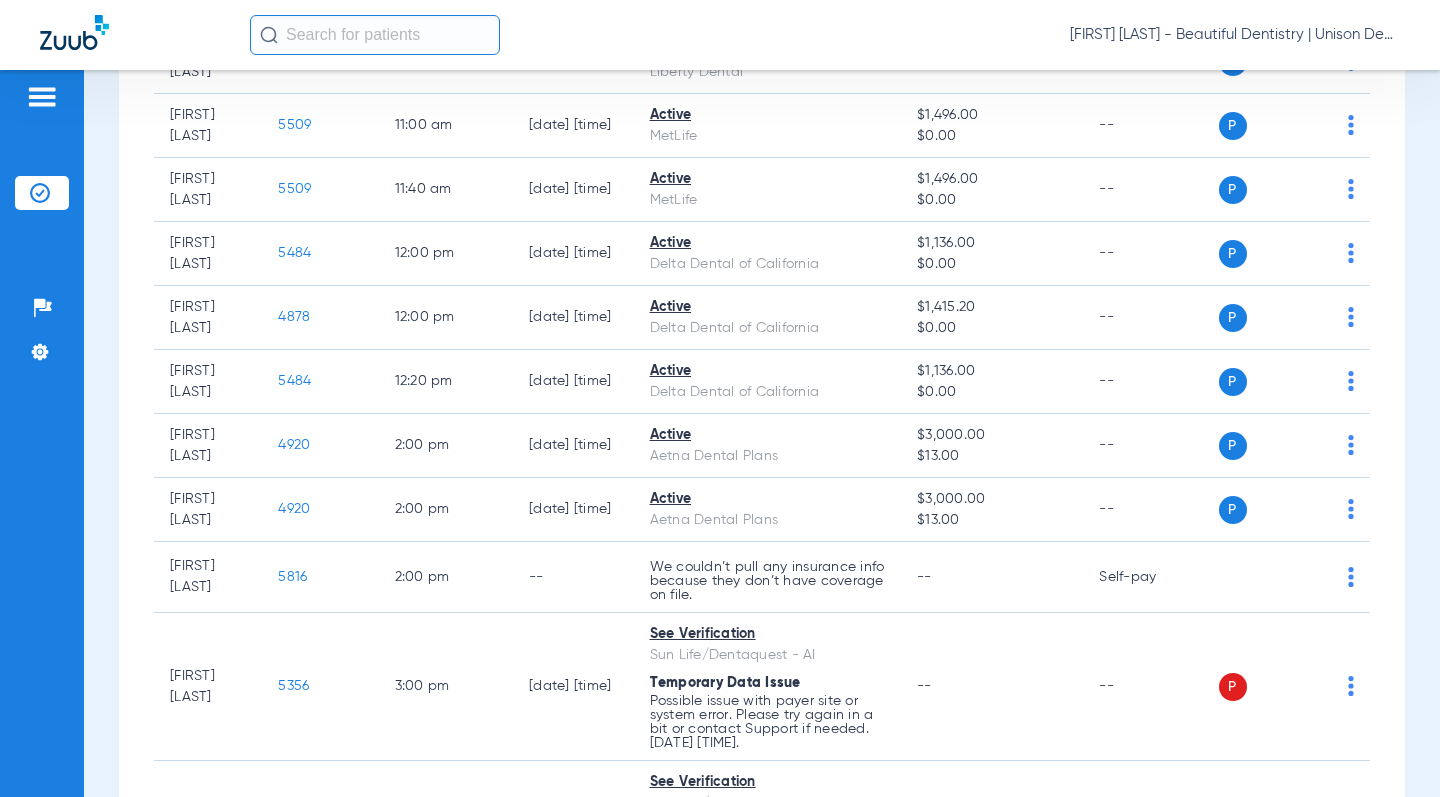 click on "Monday   06-02-2025   Tuesday   06-03-2025   Wednesday   06-04-2025   Thursday   06-05-2025   Friday   06-06-2025   Saturday   06-07-2025   Sunday   06-08-2025   Monday   06-09-2025   Tuesday   06-10-2025   Wednesday   06-11-2025   Thursday   06-12-2025   Friday   06-13-2025   Saturday   06-14-2025   Sunday   06-15-2025   Monday   06-16-2025   Tuesday   06-17-2025   Wednesday   06-18-2025   Thursday   06-19-2025   Friday   06-20-2025   Saturday   06-21-2025   Sunday   06-22-2025   Monday   06-23-2025   Tuesday   06-24-2025   Wednesday   06-25-2025   Thursday   06-26-2025   Friday   06-27-2025   Saturday   06-28-2025   Sunday   06-29-2025   Monday   06-30-2025   Tuesday   07-01-2025   Wednesday   07-02-2025   Thursday   07-03-2025   Friday   07-04-2025   Saturday   07-05-2025   Sunday   07-06-2025   Monday   07-07-2025   Tuesday   07-08-2025   Wednesday   07-09-2025   Thursday   07-10-2025   Friday   07-11-2025   Saturday   07-12-2025   Sunday   07-13-2025   Monday   07-14-2025   Tuesday   07-15-2025   Today" 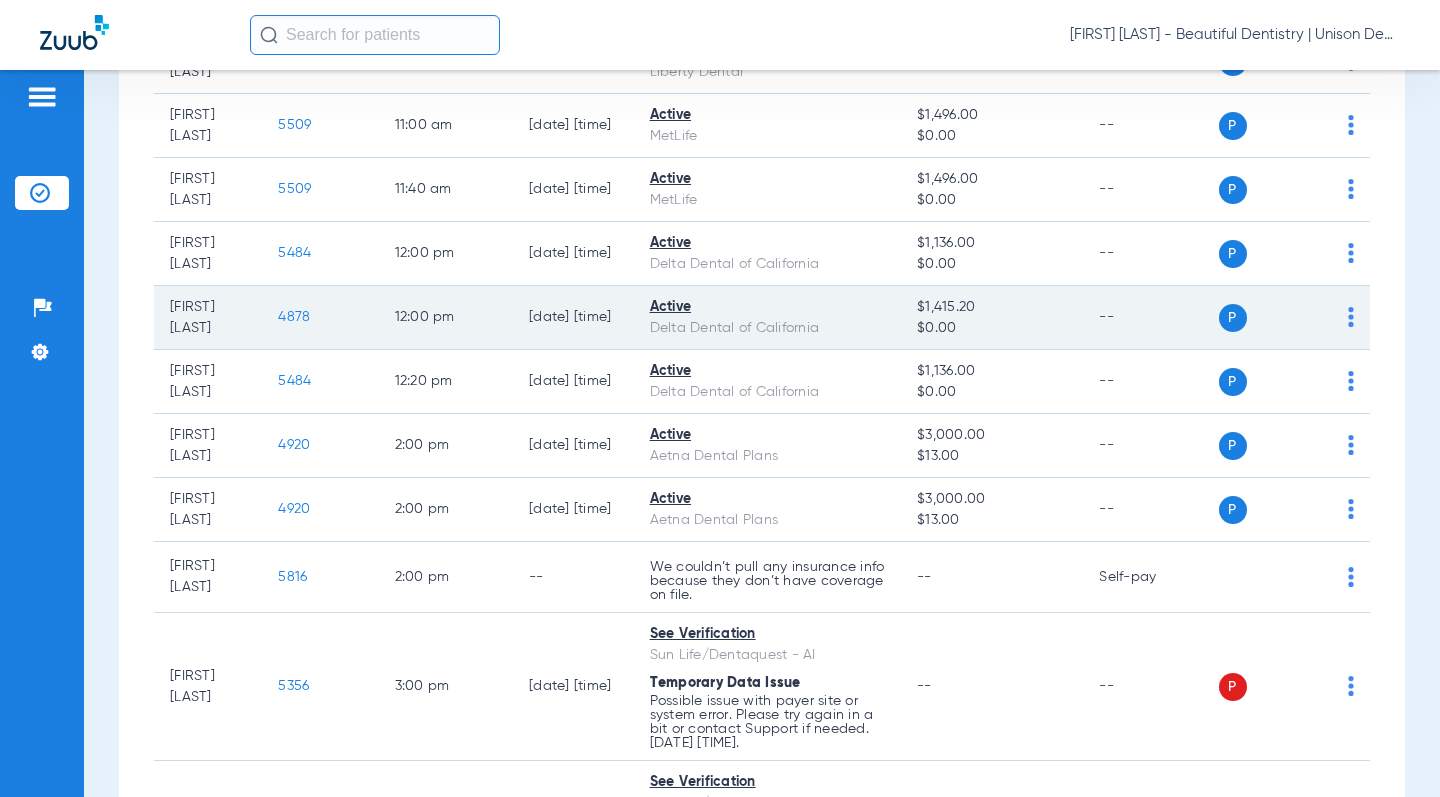 drag, startPoint x: 123, startPoint y: 303, endPoint x: 196, endPoint y: 304, distance: 73.00685 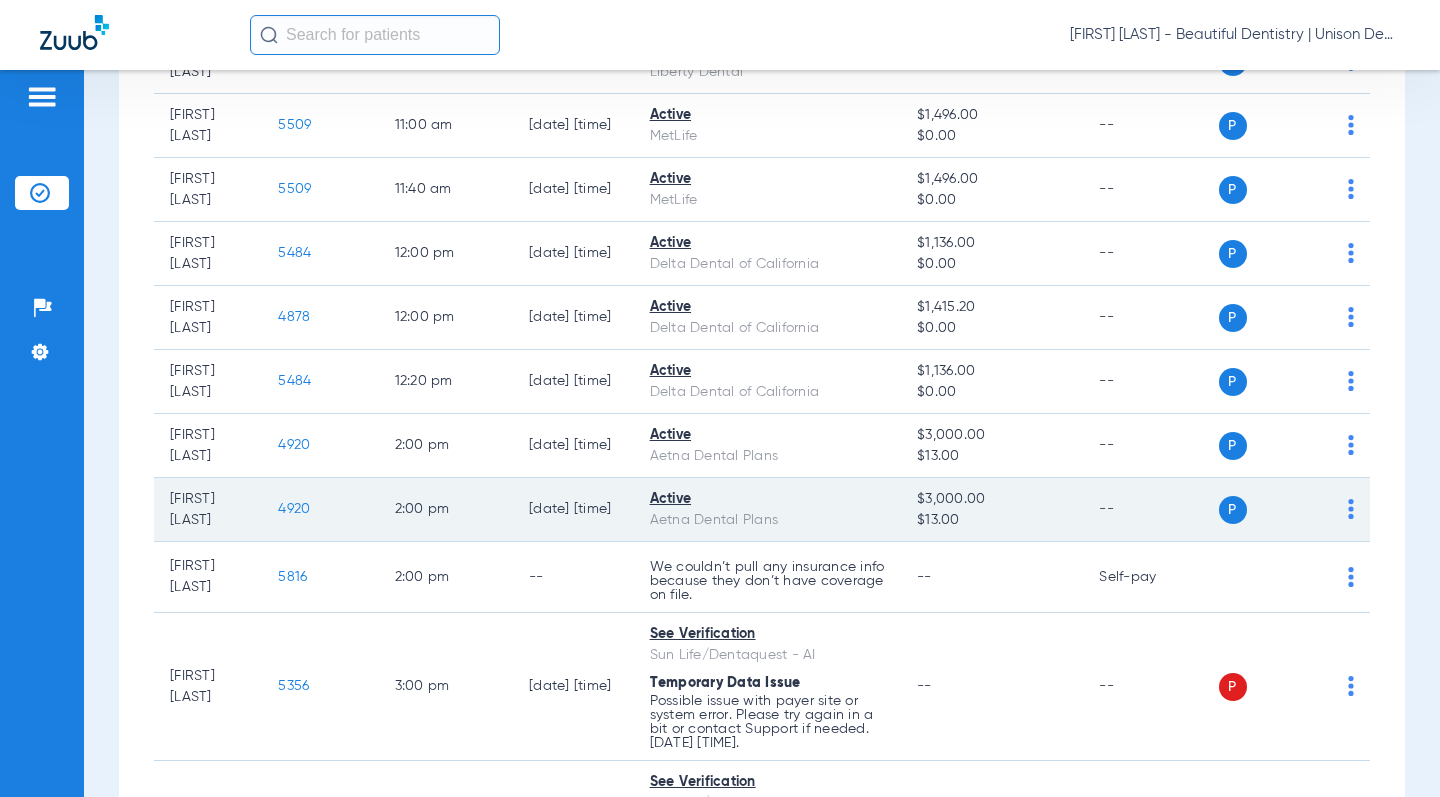 click on "4920" 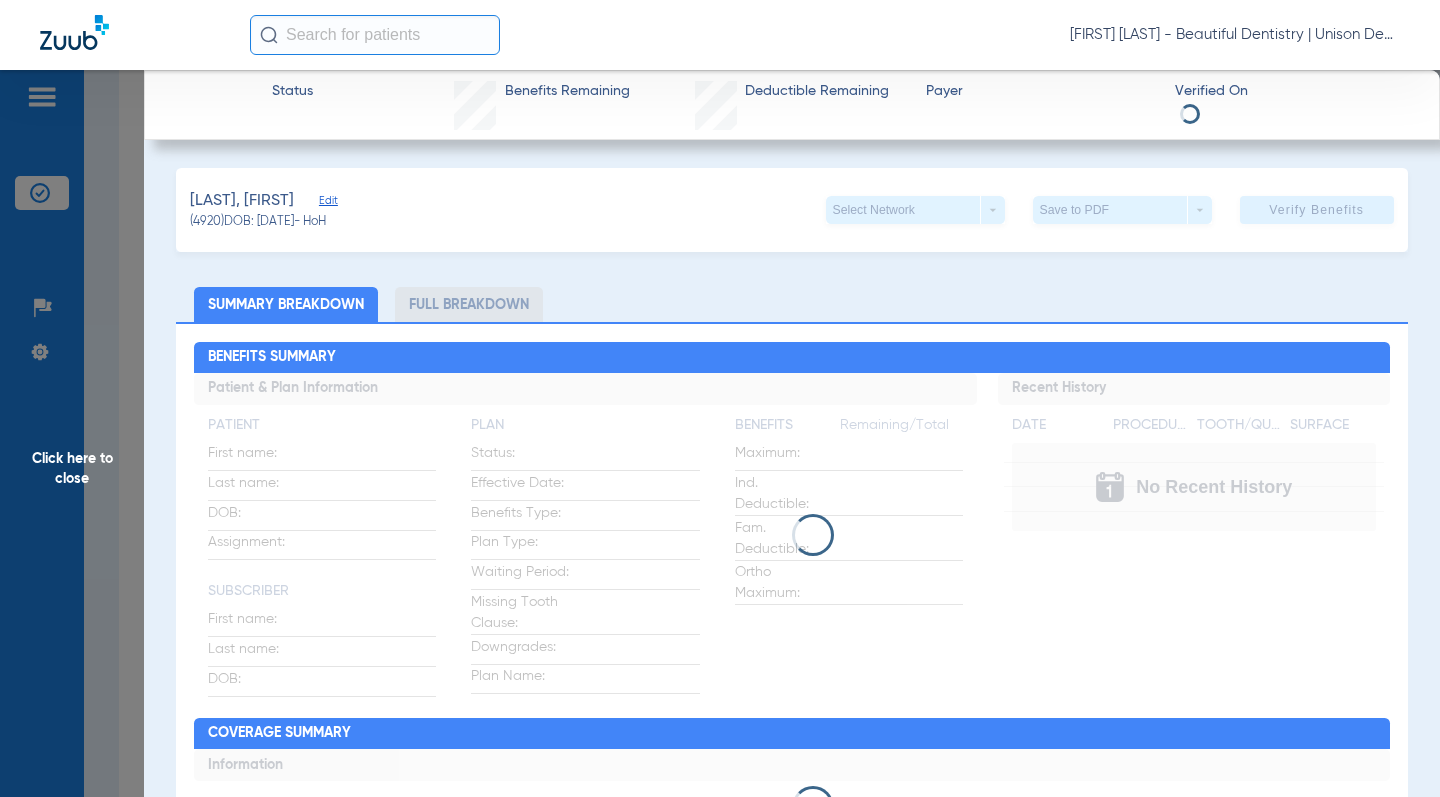 click on "Summary Breakdown   Full Breakdown" 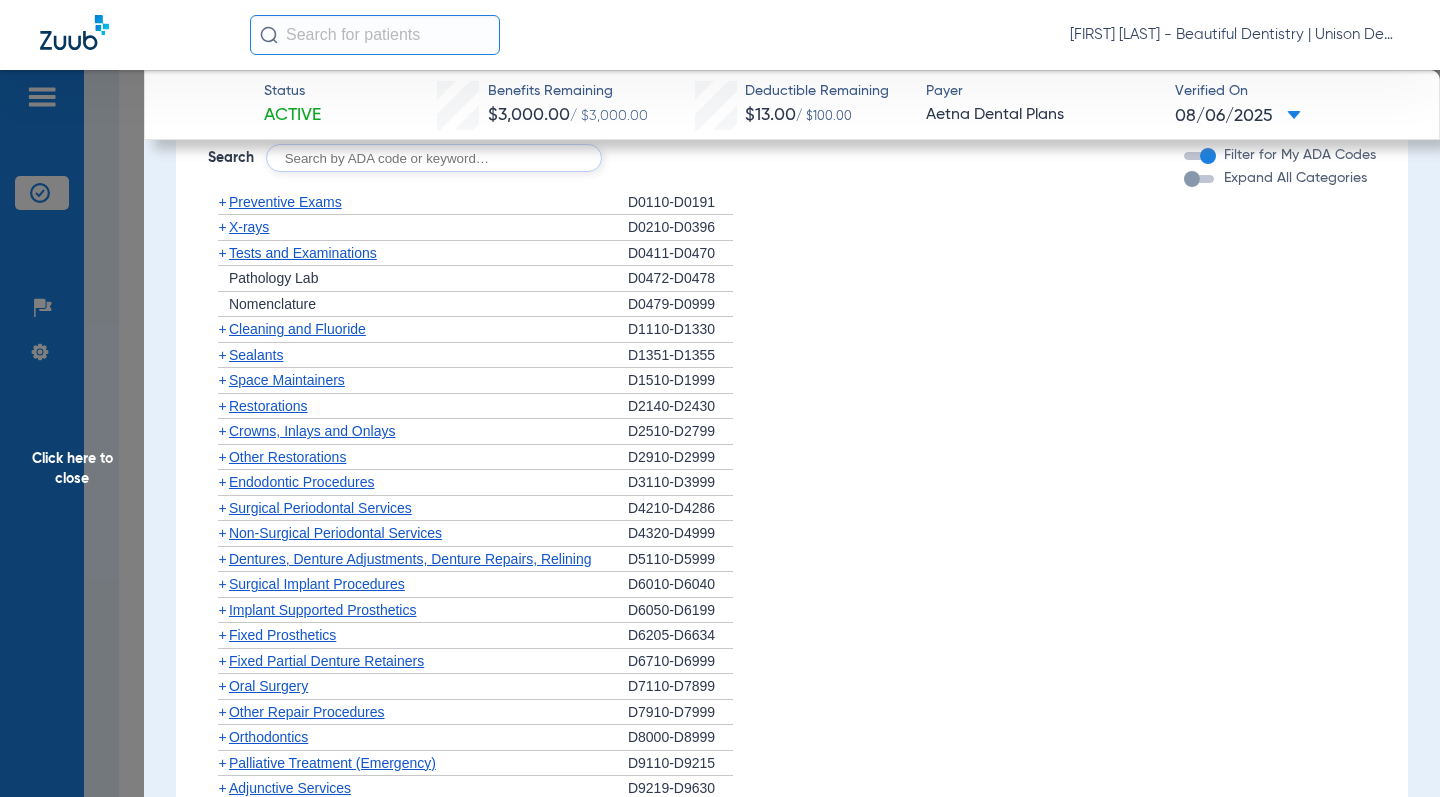 scroll, scrollTop: 1200, scrollLeft: 0, axis: vertical 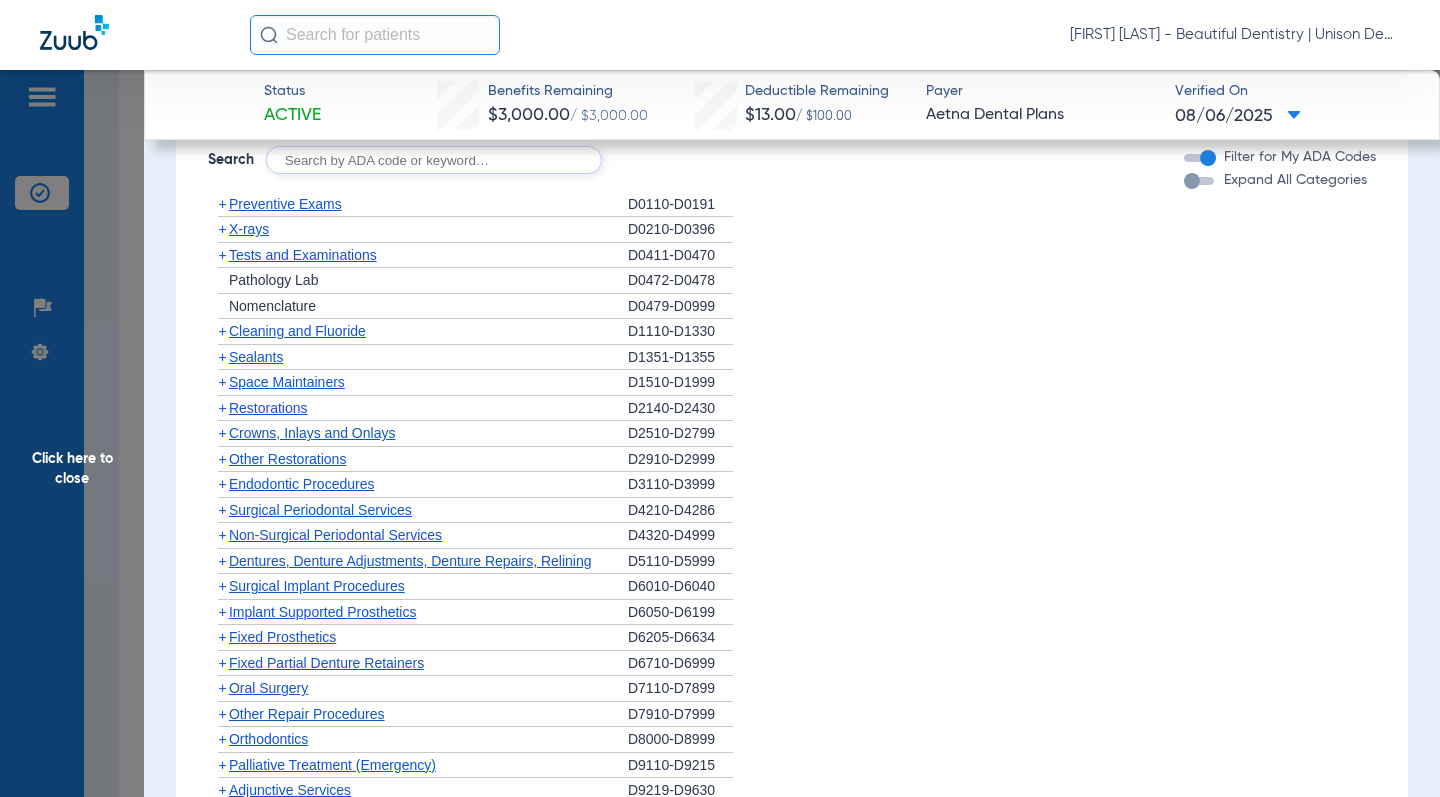 click on "+" 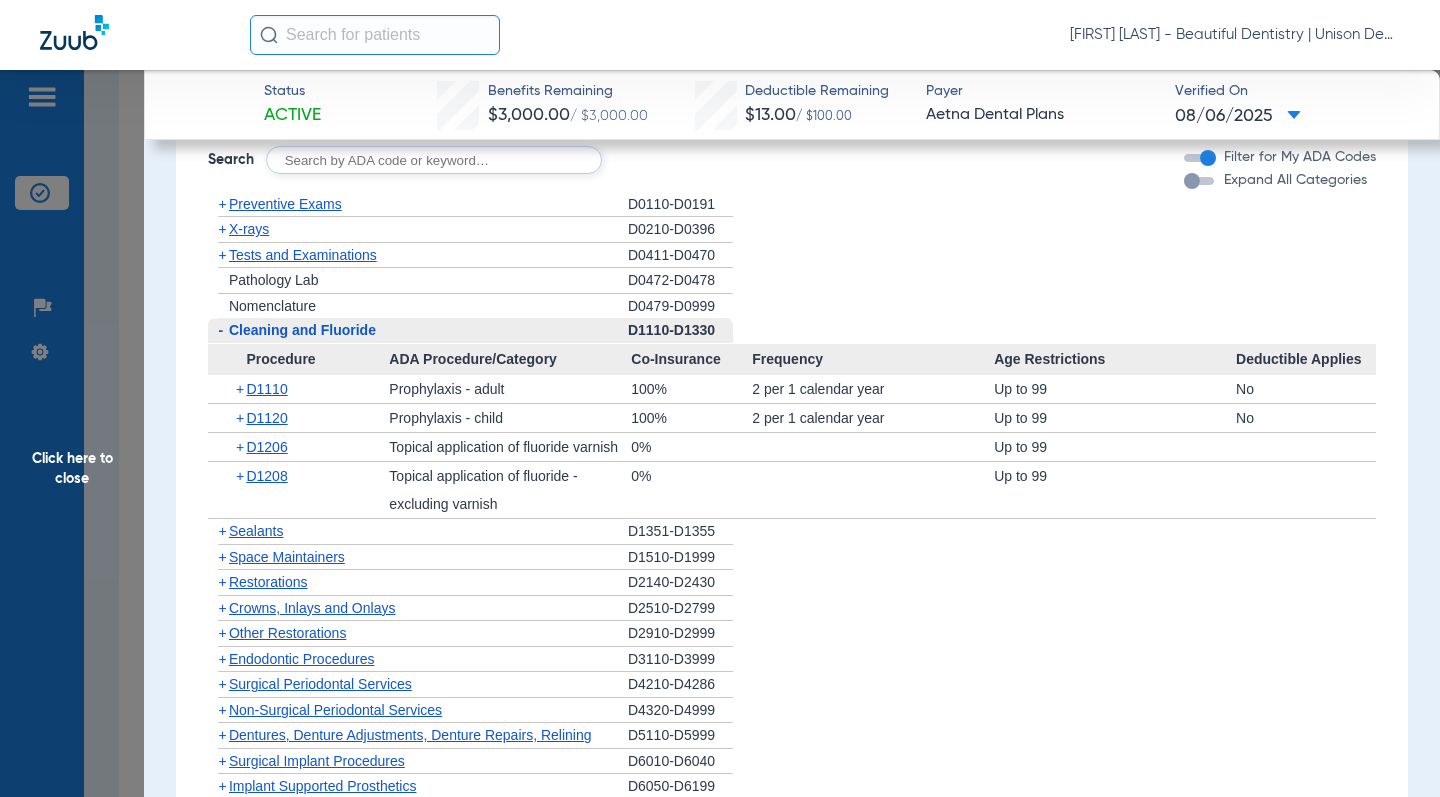 click on "+" 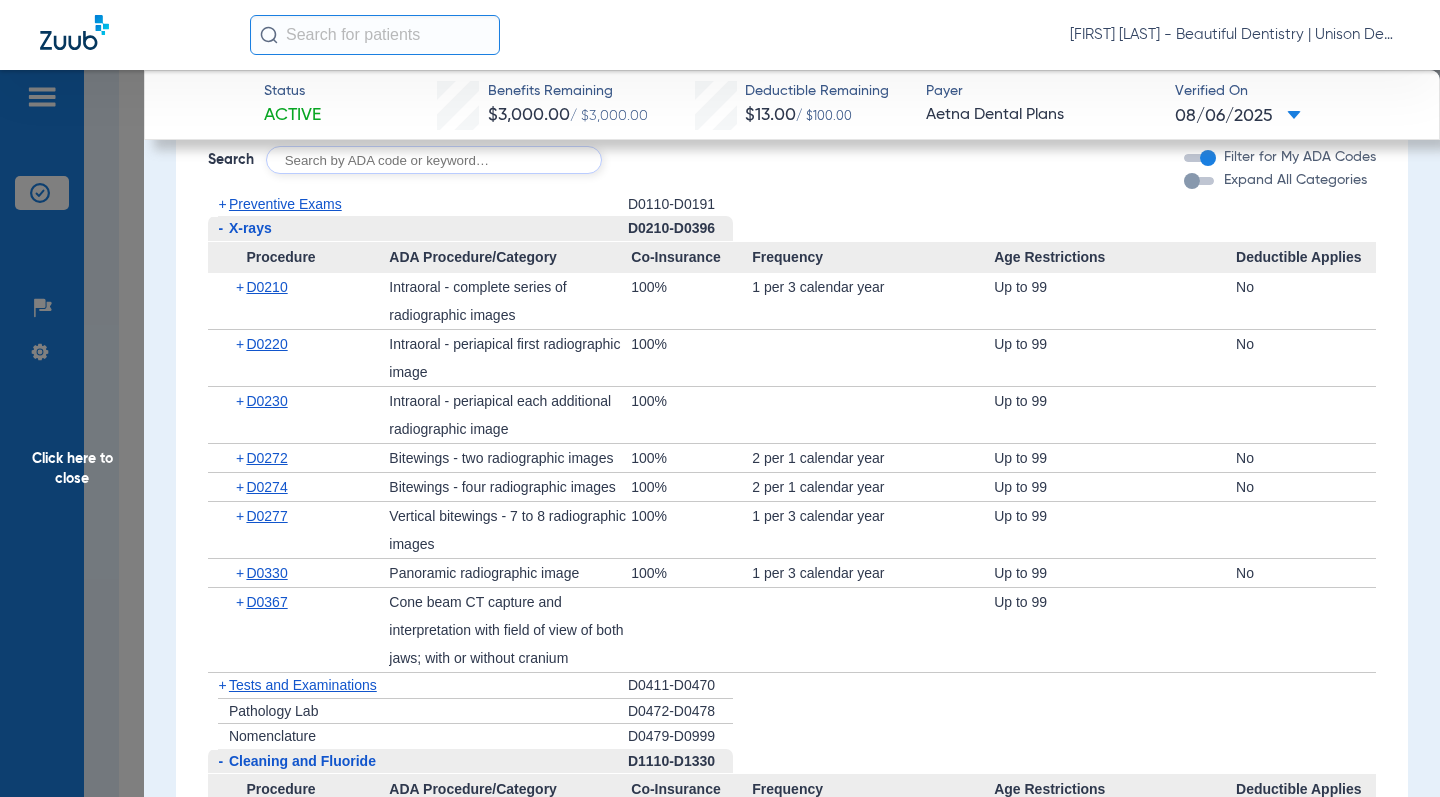 scroll, scrollTop: 1300, scrollLeft: 0, axis: vertical 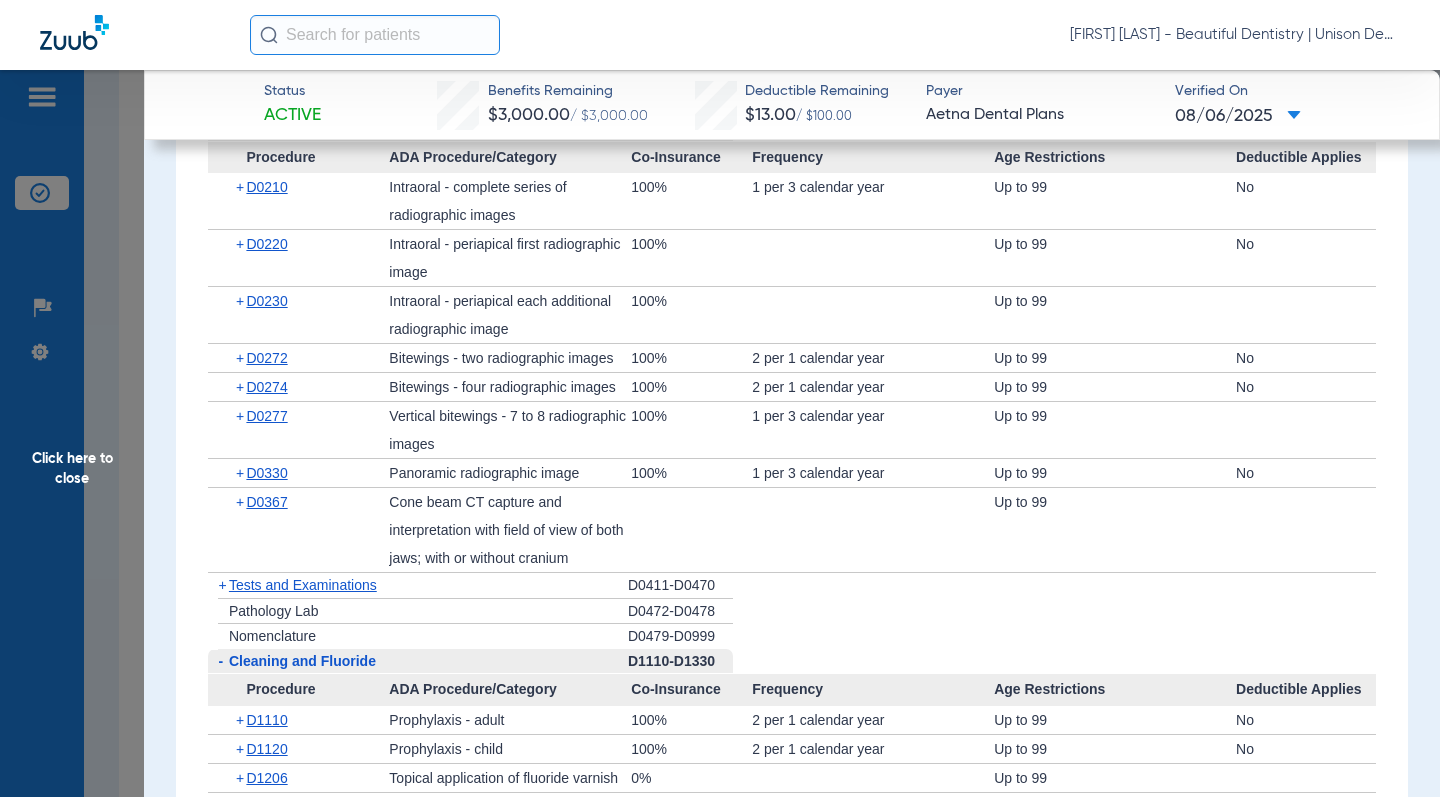 click on "Procedure Benefits Disclaimers Missing tooth clause: MISSING TOOTH CLAUSE DOES NOT APPLY Child age limit: COMMERCIAL,CHLD TO 26 OR 26 IF FT STUDENT Plan Number: [PLAN_NUMBER] Maximum Age: 99 Search  Filter for My ADA Codes   Expand All Categories   +   Preventive Exams   D0110-D0191   -   X-rays   D0210-D0396  Procedure ADA Procedure/Category Co-Insurance Frequency Age Restrictions Deductible Applies  +   D0210   Intraoral - complete series of radiographic images   100%   2 per 1 calendar year   Up to 99   No   +   D0220   Intraoral - periapical first radiographic image   100%      Up to 99   No   +   D0230   Intraoral - periapical each additional radiographic image   100%      Up to 99   +   D0272   Bitewings - two radiographic images   100%   2 per 1 calendar year   Up to 99   No   +   D0274   Bitewings - four radiographic images   100%   2 per 1 calendar year   Up to 99   No   +   D0277   Vertical bitewings - 7 to 8 radiographic images   100%   1 per 3 calendar year   Up to 99   +   D0330   100%   Up to 99   No" 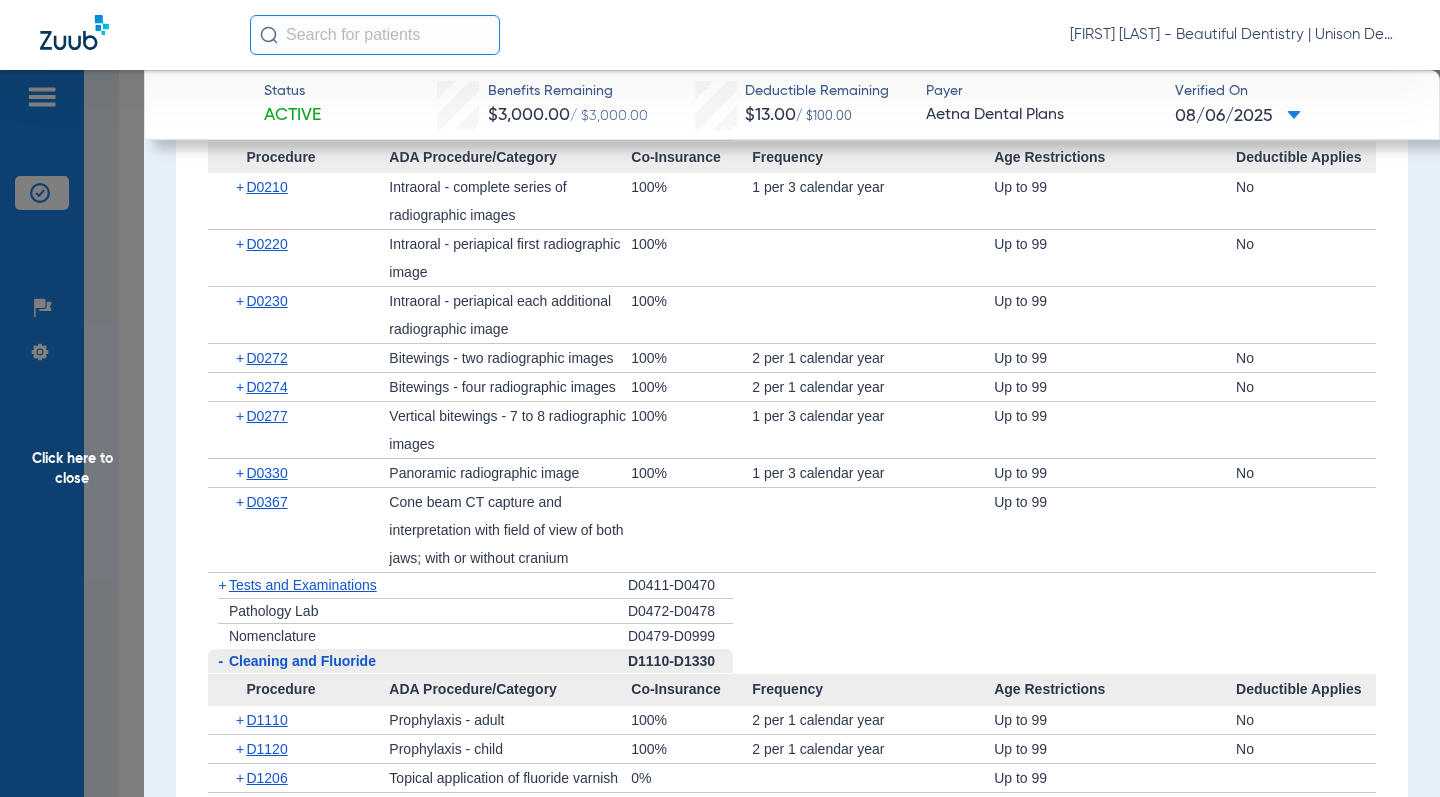 click on "Procedure Benefits Disclaimers Missing tooth clause: MISSING TOOTH CLAUSE DOES NOT APPLY Child age limit: COMMERCIAL,CHLD TO 26 OR 26 IF FT STUDENT Plan Number: [PLAN_NUMBER] Maximum Age: 99 Search  Filter for My ADA Codes   Expand All Categories   +   Preventive Exams   D0110-D0191   -   X-rays   D0210-D0396  Procedure ADA Procedure/Category Co-Insurance Frequency Age Restrictions Deductible Applies  +   D0210   Intraoral - complete series of radiographic images   100%   2 per 1 calendar year   Up to 99   No   +   D0220   Intraoral - periapical first radiographic image   100%      Up to 99   No   +   D0230   Intraoral - periapical each additional radiographic image   100%      Up to 99   +   D0272   Bitewings - two radiographic images   100%   2 per 1 calendar year   Up to 99   No   +   D0274   Bitewings - four radiographic images   100%   2 per 1 calendar year   Up to 99   No   +   D0277   Vertical bitewings - 7 to 8 radiographic images   100%   1 per 3 calendar year   Up to 99   +   D0330   100%   Up to 99   No" 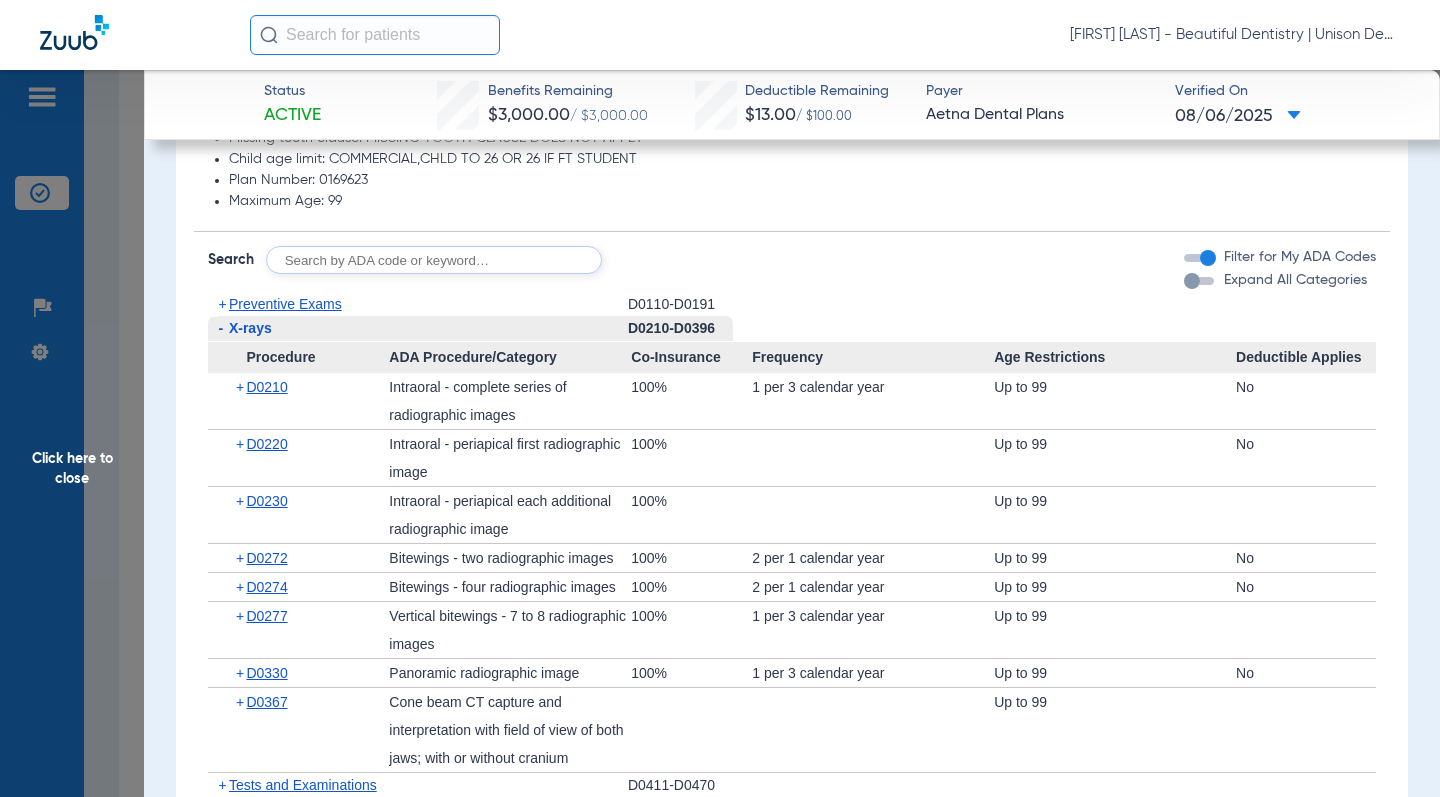 click on "+" 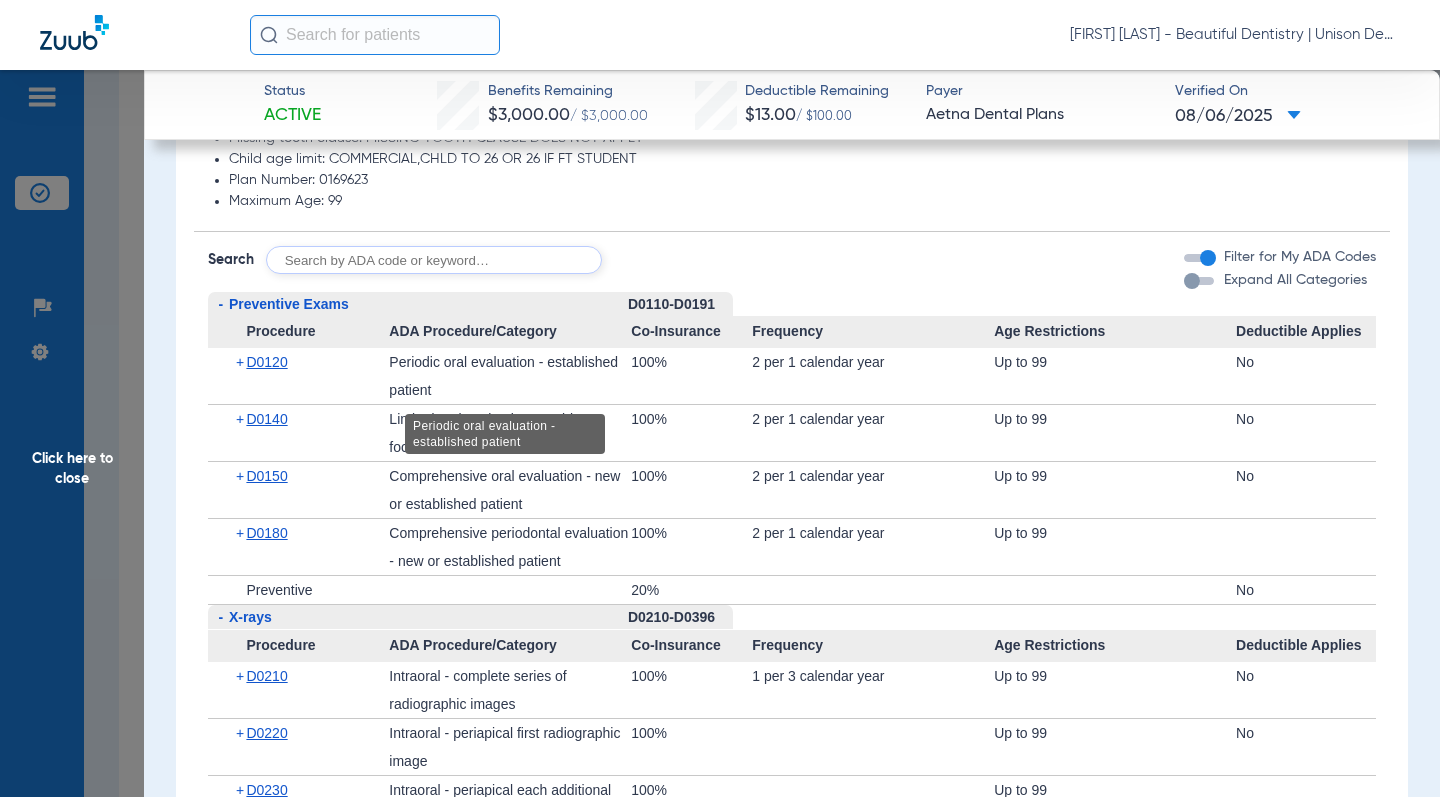 scroll, scrollTop: 1200, scrollLeft: 0, axis: vertical 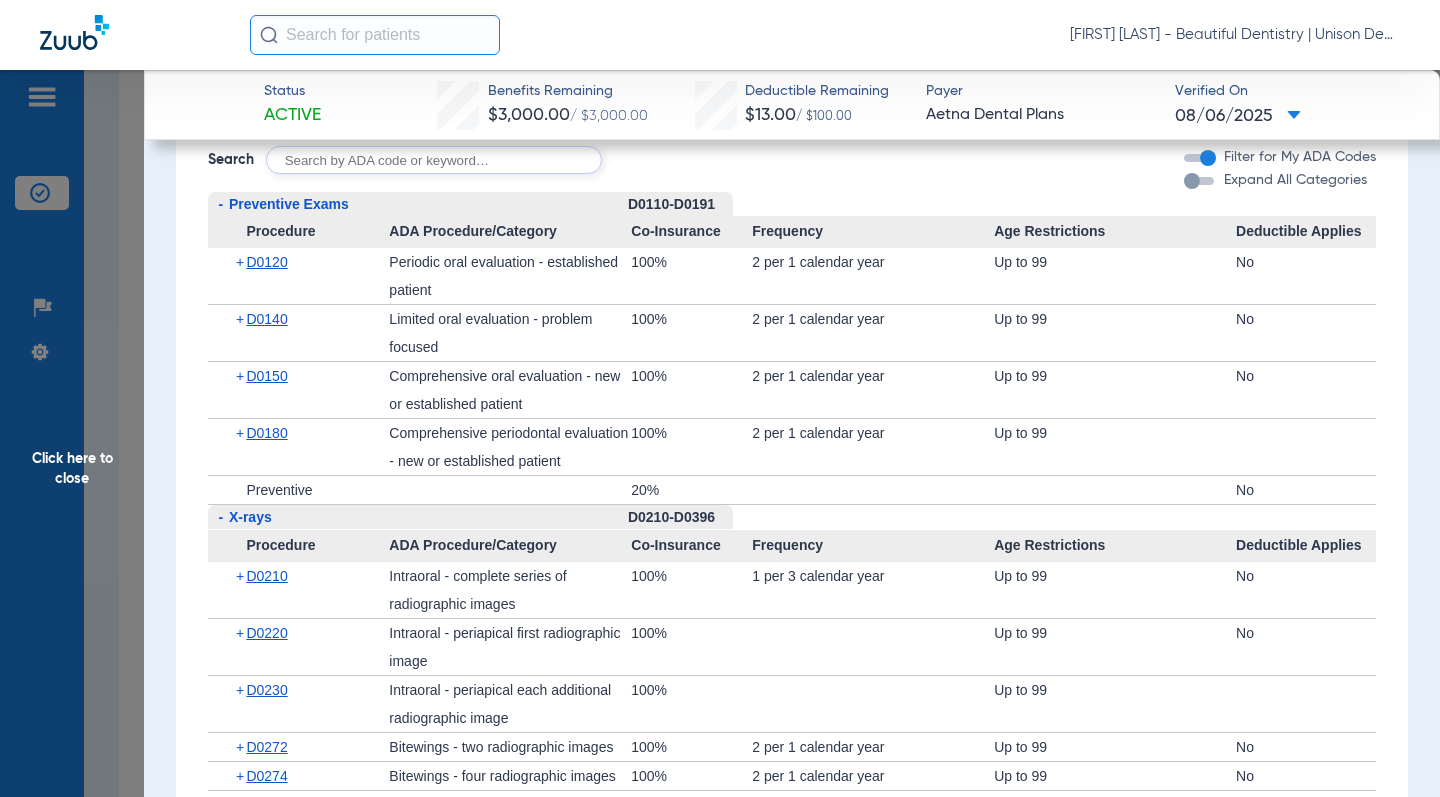 click on "Procedure Benefits Disclaimers Missing tooth clause: MISSING TOOTH CLAUSE DOES NOT APPLY Child age limit: COMMERCIAL,CHLD TO 26 OR 26 IF FT STUDENT Plan Number: [PLAN_NUMBER] Maximum Age: 99 Search  Filter for My ADA Codes   Expand All Categories   -   Preventive Exams   D0110-D0191  Procedure ADA Procedure/Category Co-Insurance Frequency Age Restrictions Deductible Applies  +   D0120   Periodic oral evaluation - established patient   100%   2 per 1 calendar year   Up to 99   No   +   D0140   Limited oral evaluation - problem focused   100%   2 per 1 calendar year   Up to 99   No   +   D0150   Comprehensive oral evaluation - new or established patient   100%   2 per 1 calendar year   Up to 99   No   +   D0180   Comprehensive periodontal evaluation - new or established patient   100%   2 per 1 calendar year   Up to 99   +   Preventive      20%         No   -   X-rays   D0210-D0396  Procedure ADA Procedure/Category Co-Insurance Frequency Age Restrictions Deductible Applies  +   D0210   100%   1 per 3 calendar year" 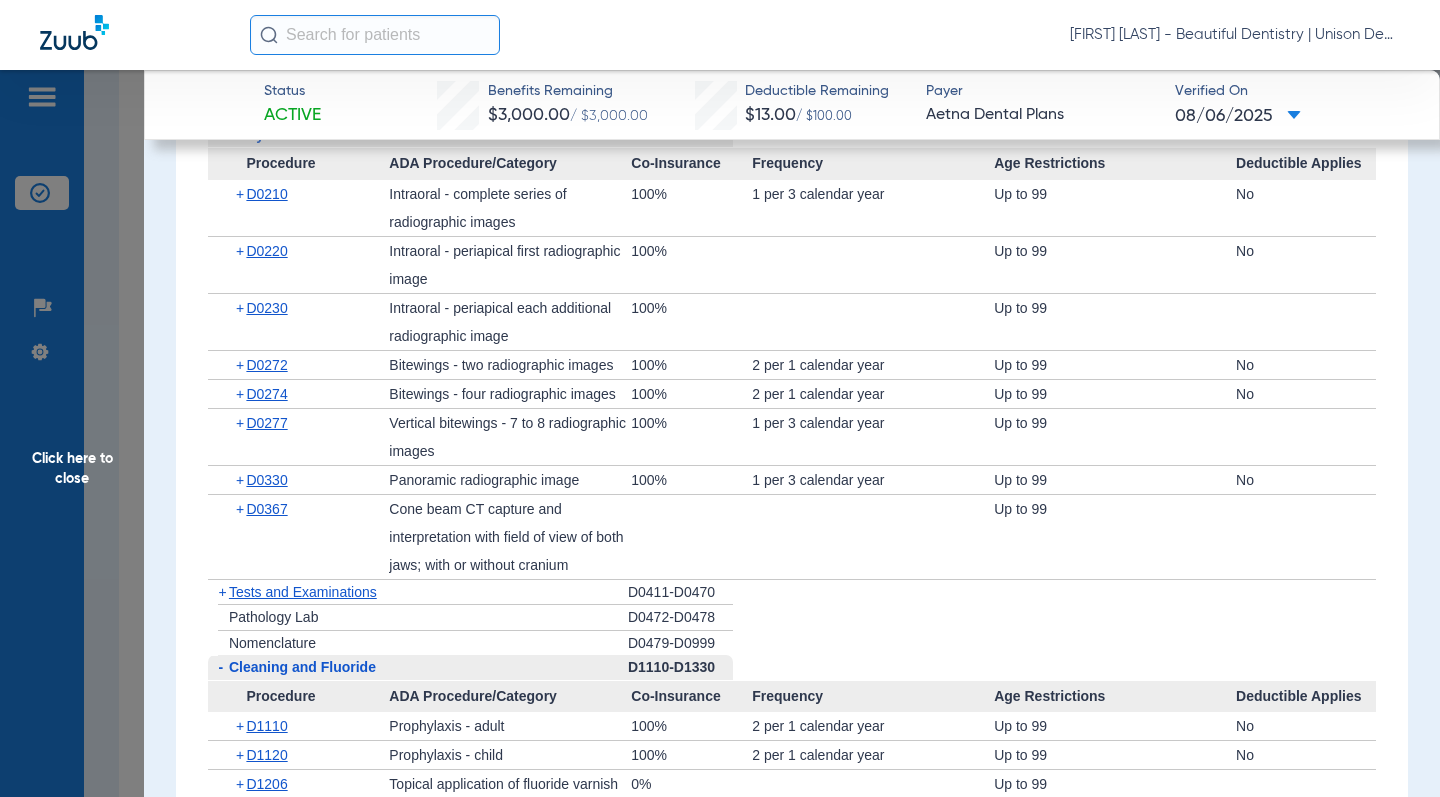 scroll, scrollTop: 1600, scrollLeft: 0, axis: vertical 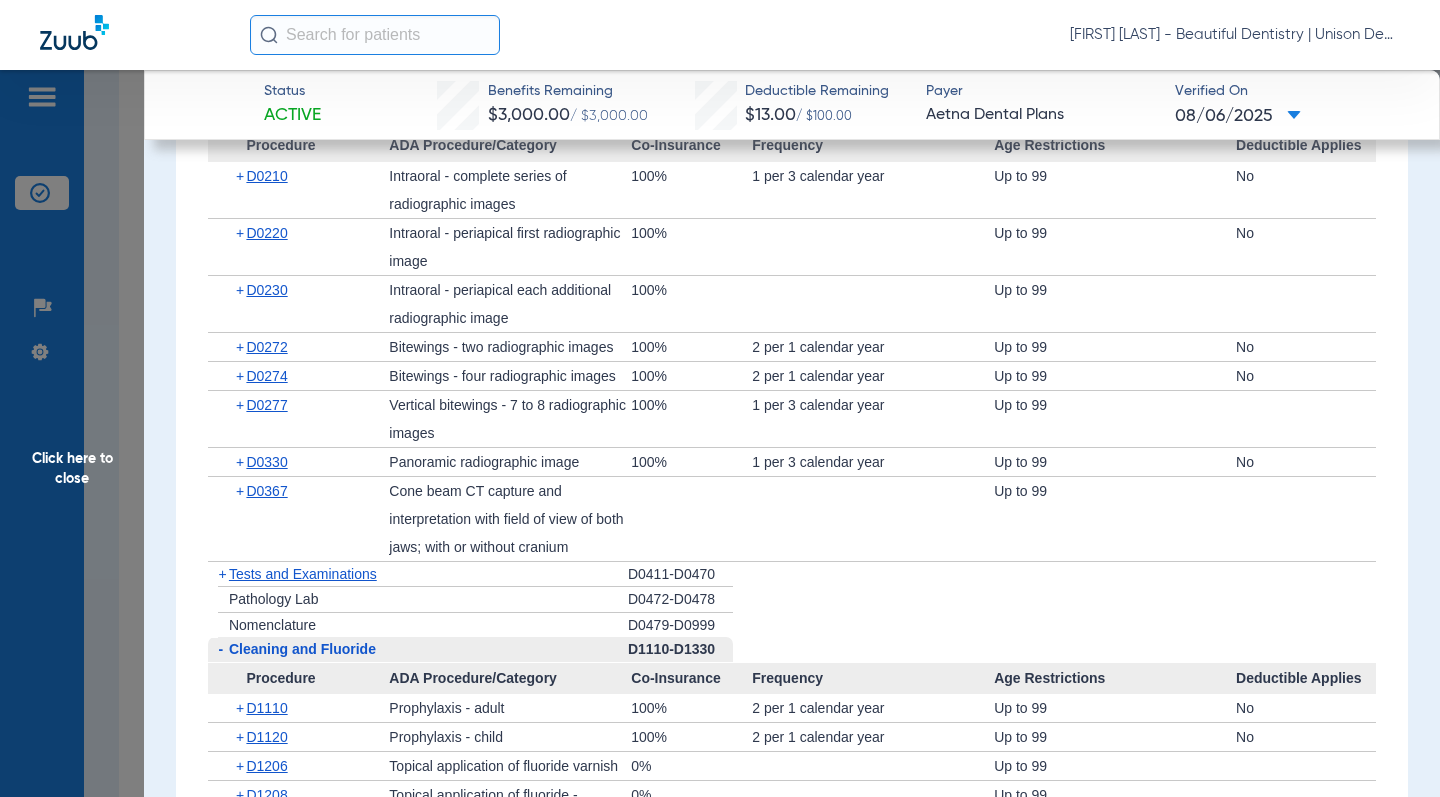 click on "Status Active  Benefits Remaining   $3,000.00   / $3,000.00   Deductible Remaining   $13.00   / $100.00  Payer Aetna Dental Plans  Verified On
[DATE]   [LAST], [FIRST]   Edit   ([NUMBER])   DOB: [DATE]   - HoH   PPO  arrow_drop_down  Save to PDF  arrow_drop_down  Verify Benefits   Subscriber Information   First name  [FIRST]  Last name  [LAST]  DOB  mm / dd / yyyy [DATE]  Member ID  [MEMBER_ID]  Group ID (optional)  [GROUP_ID]  Insurance Payer   Insurance
Aetna Dental Plans  Provider   Dentist
Young Ho Chung  1891218715  Summary Breakdown   Full Breakdown  Benefits Summary Patient & Plan Information Patient First name:  [FIRST]  Last name:  [LAST]  DOB:  [DATE]  Assignment:  N/A  Subscriber First name:  [FIRST]  Last name:  [LAST]  DOB:  [DATE]  Plan Status:  Active  Effective Date:  1/1/24  Benefits Type:  In-Network  Plan Type:  PPO  Waiting Period:  Check Disclaimers  Missing Tooth Clause:  Does not apply  Downgrades:  Check Disclaimers  Plan Name:  PPO Dental 2000  Benefits Maximum: Date --" 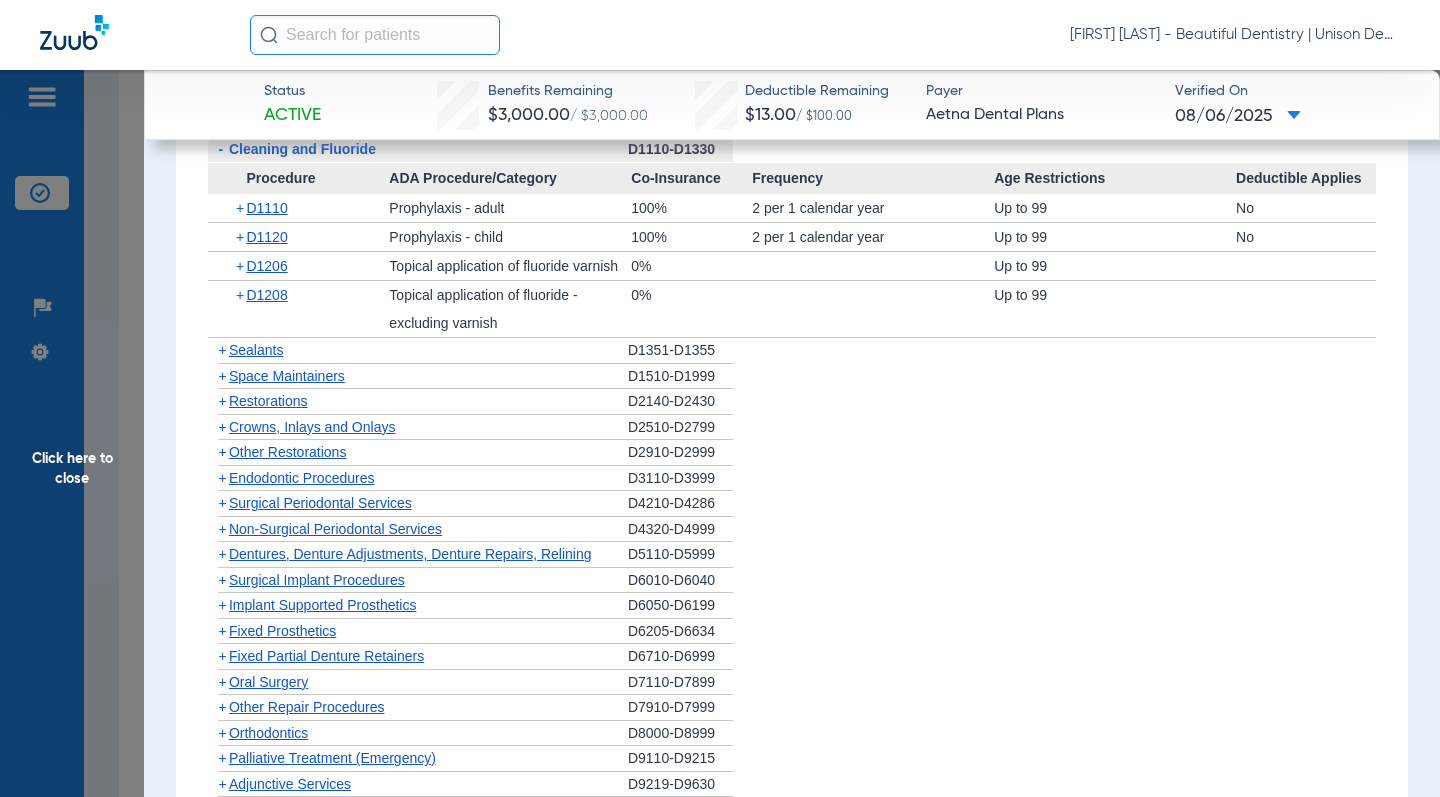 drag, startPoint x: 821, startPoint y: 500, endPoint x: 509, endPoint y: 433, distance: 319.11282 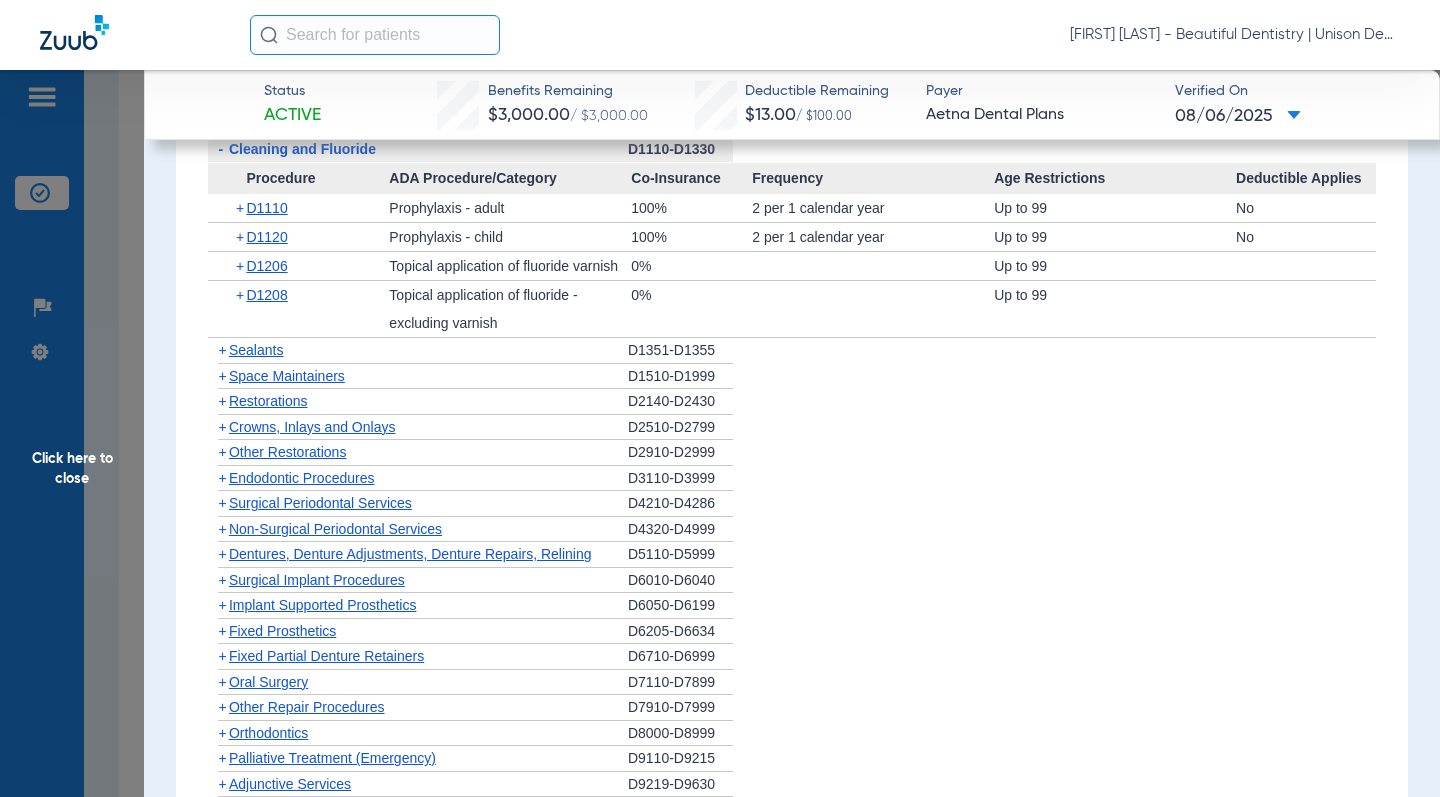 click on "+   Endodontic Procedures   D3110-D3999" 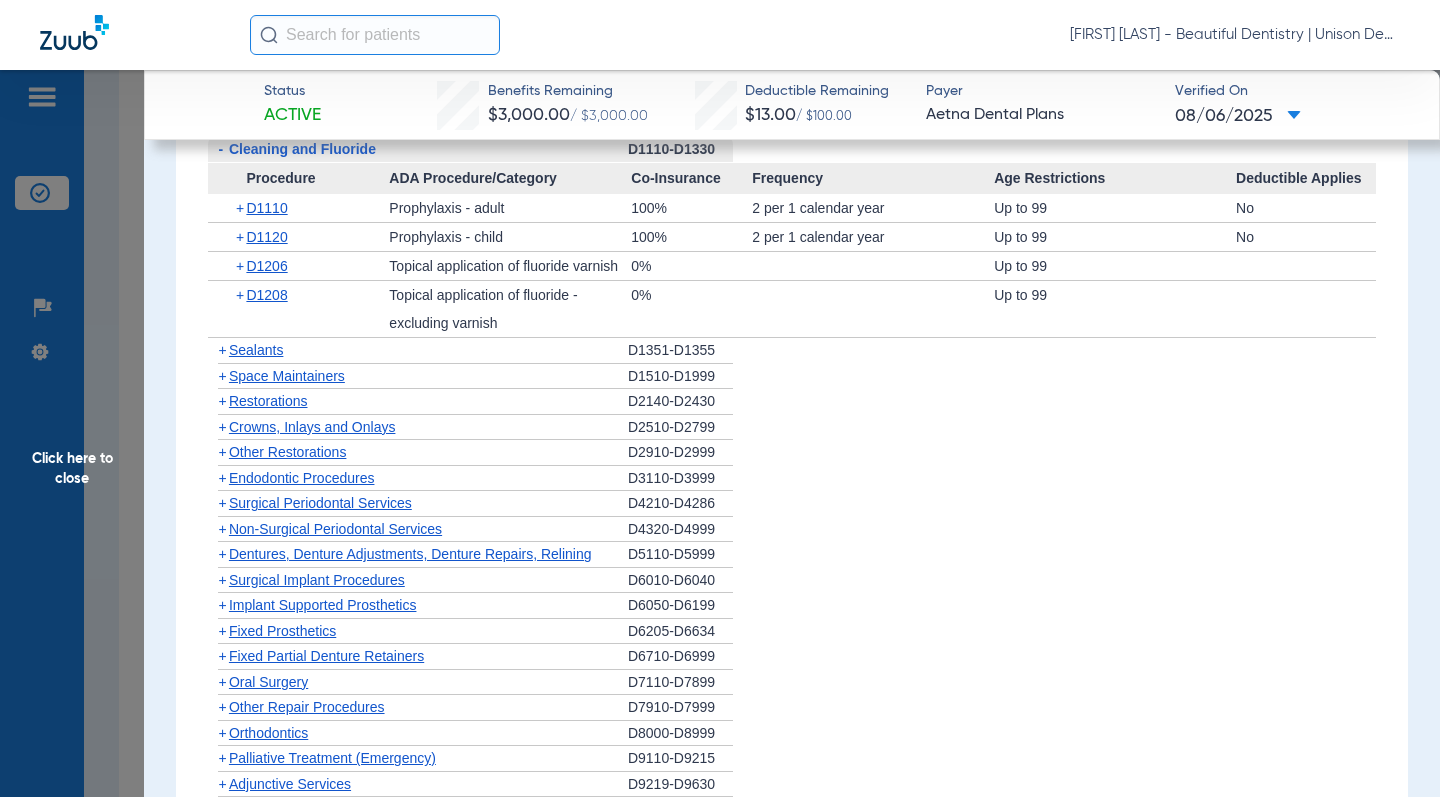 click on "+" 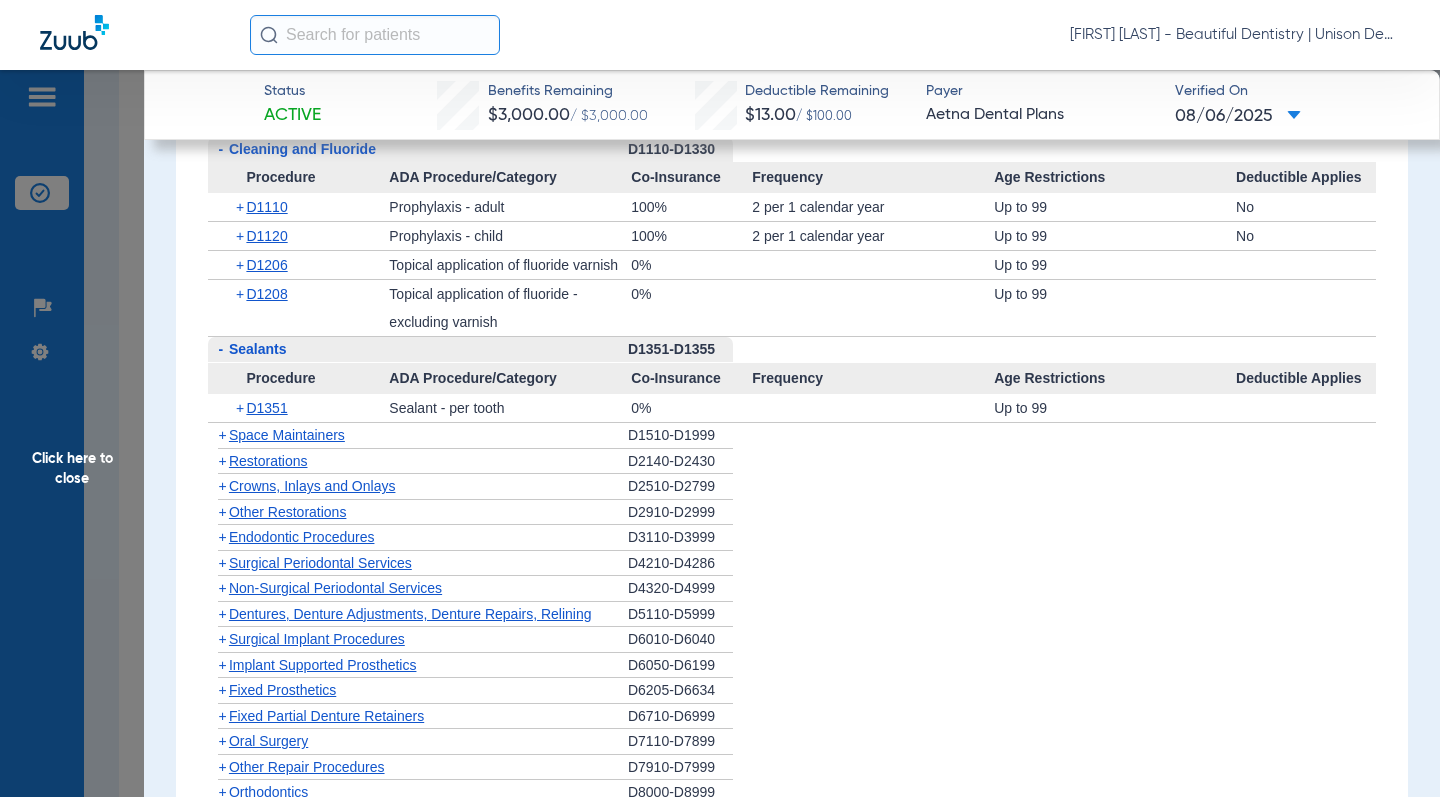 click on "+" 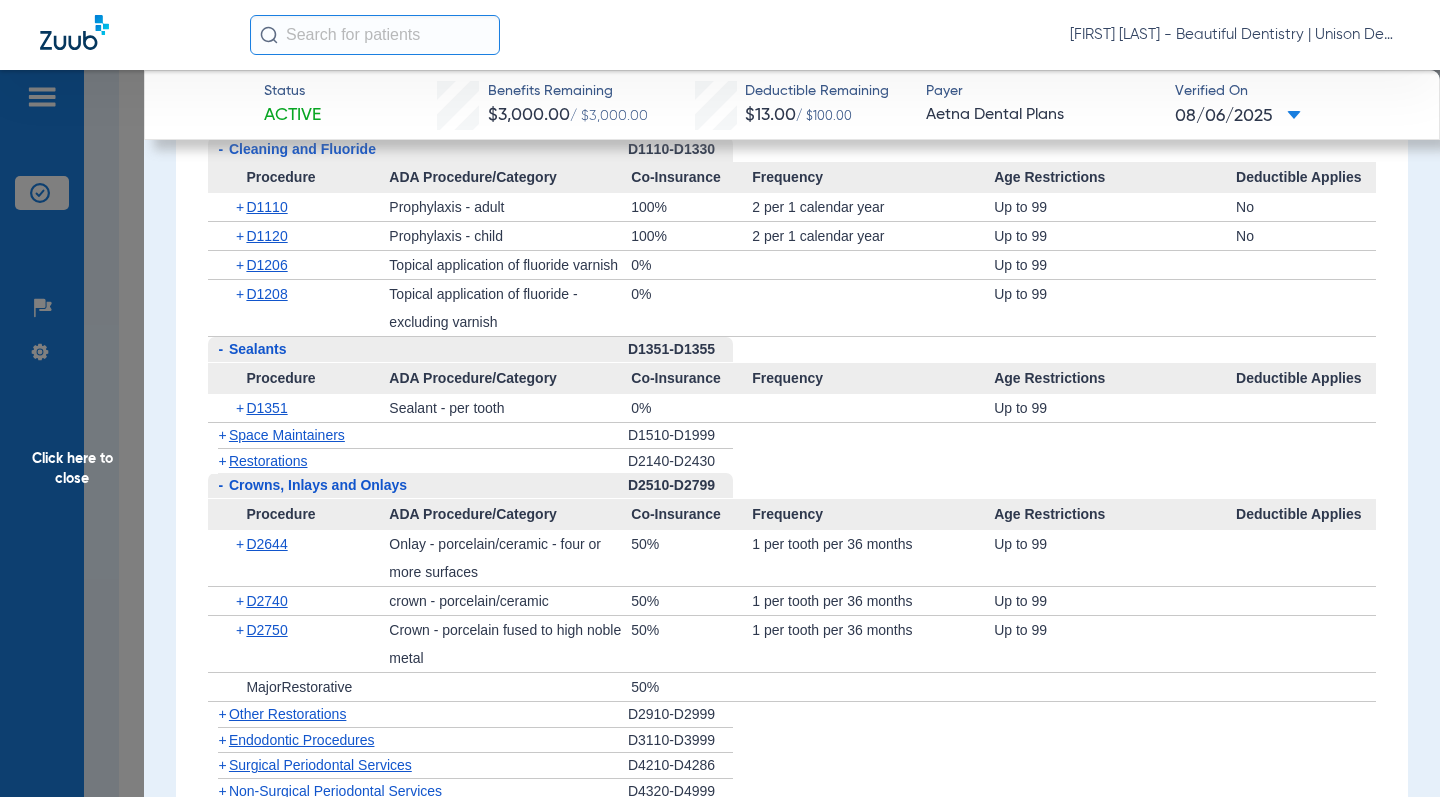 click on "-   Preventive Exams   D0110-D0191  Procedure ADA Procedure/Category Co-Insurance Frequency Age Restrictions Deductible Applies  +   D0120   Periodic oral evaluation - established patient   100%   2 per 1 calendar year   Up to 99   No   +   D0140   Limited oral evaluation - problem focused   100%   2 per 1 calendar year   Up to 99   No   +   D0150   Comprehensive oral evaluation - new or established patient   100%   2 per 1 calendar year   Up to 99   No   +   D0180   Comprehensive periodontal evaluation - new or established patient   100%   2 per 1 calendar year   Up to 99   +   Preventive      20%         No   -   X-rays   D0210-D0396  Procedure ADA Procedure/Category Co-Insurance Frequency Age Restrictions Deductible Applies  +   D0210   Intraoral - complete series of radiographic images   100%   1 per 3 calendar year   Up to 99   No   +   D0220   Intraoral - periapical first radiographic image   100%      Up to 99   No   +   D0230   Intraoral - periapical each additional radiographic image   100%" 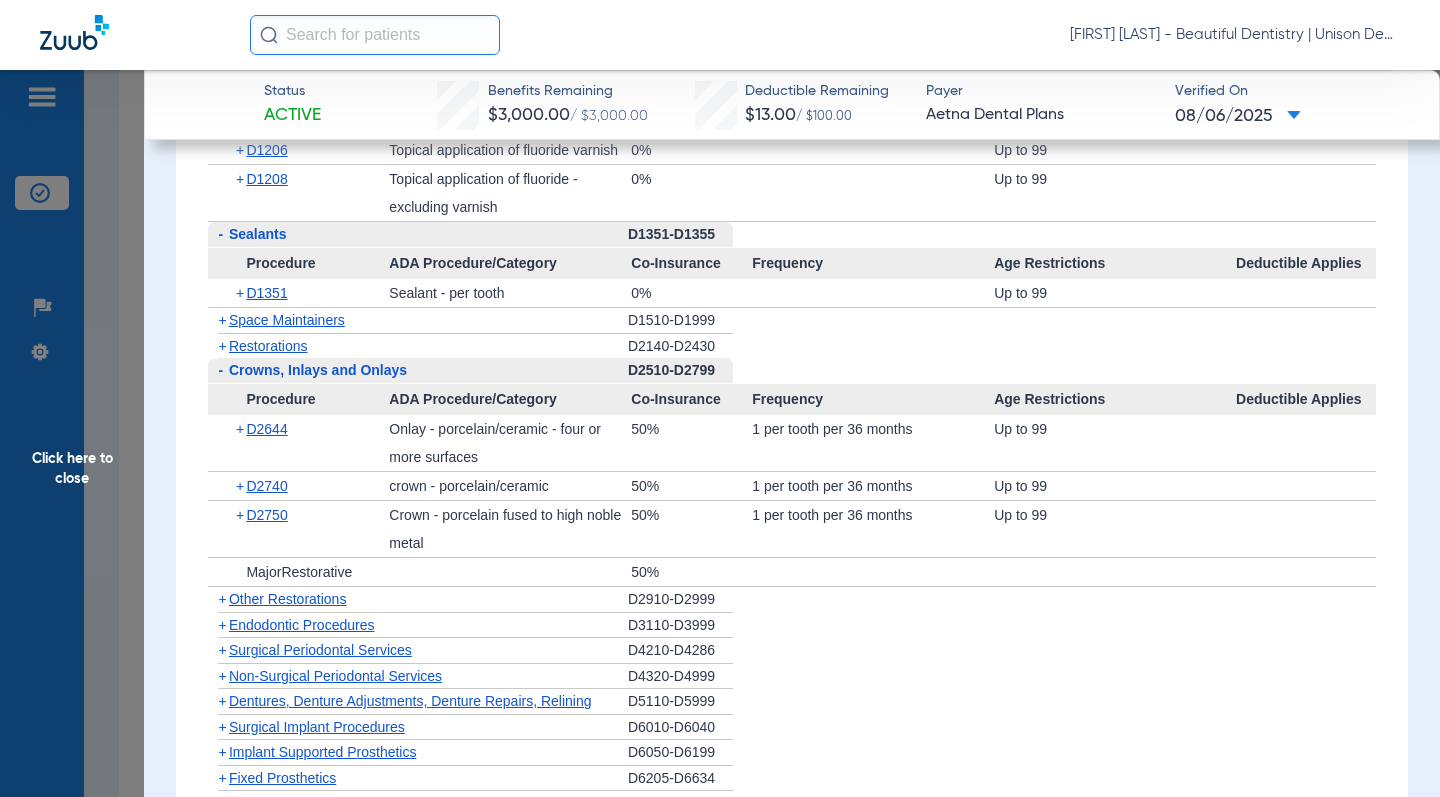 scroll, scrollTop: 2300, scrollLeft: 0, axis: vertical 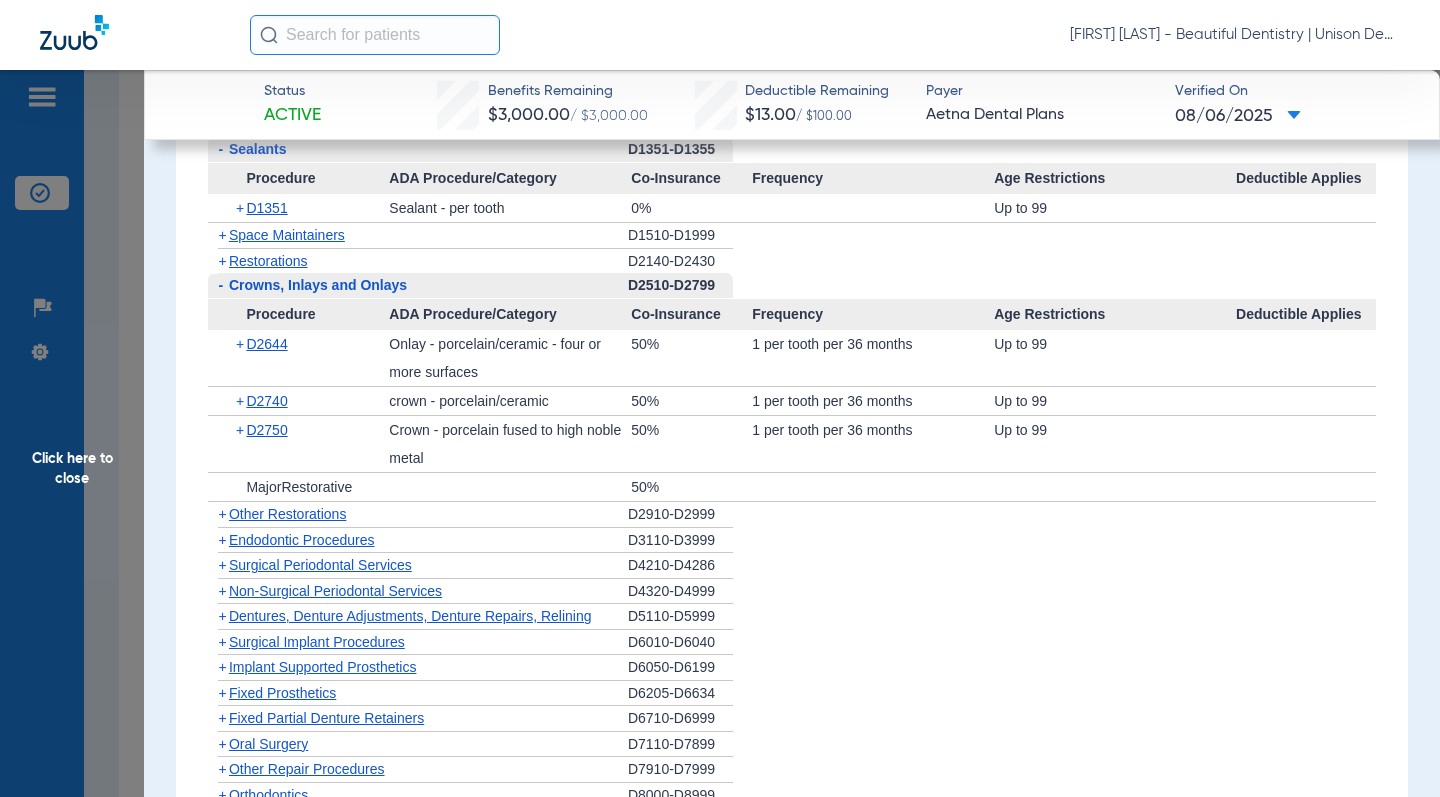 drag, startPoint x: 172, startPoint y: 390, endPoint x: 182, endPoint y: 389, distance: 10.049875 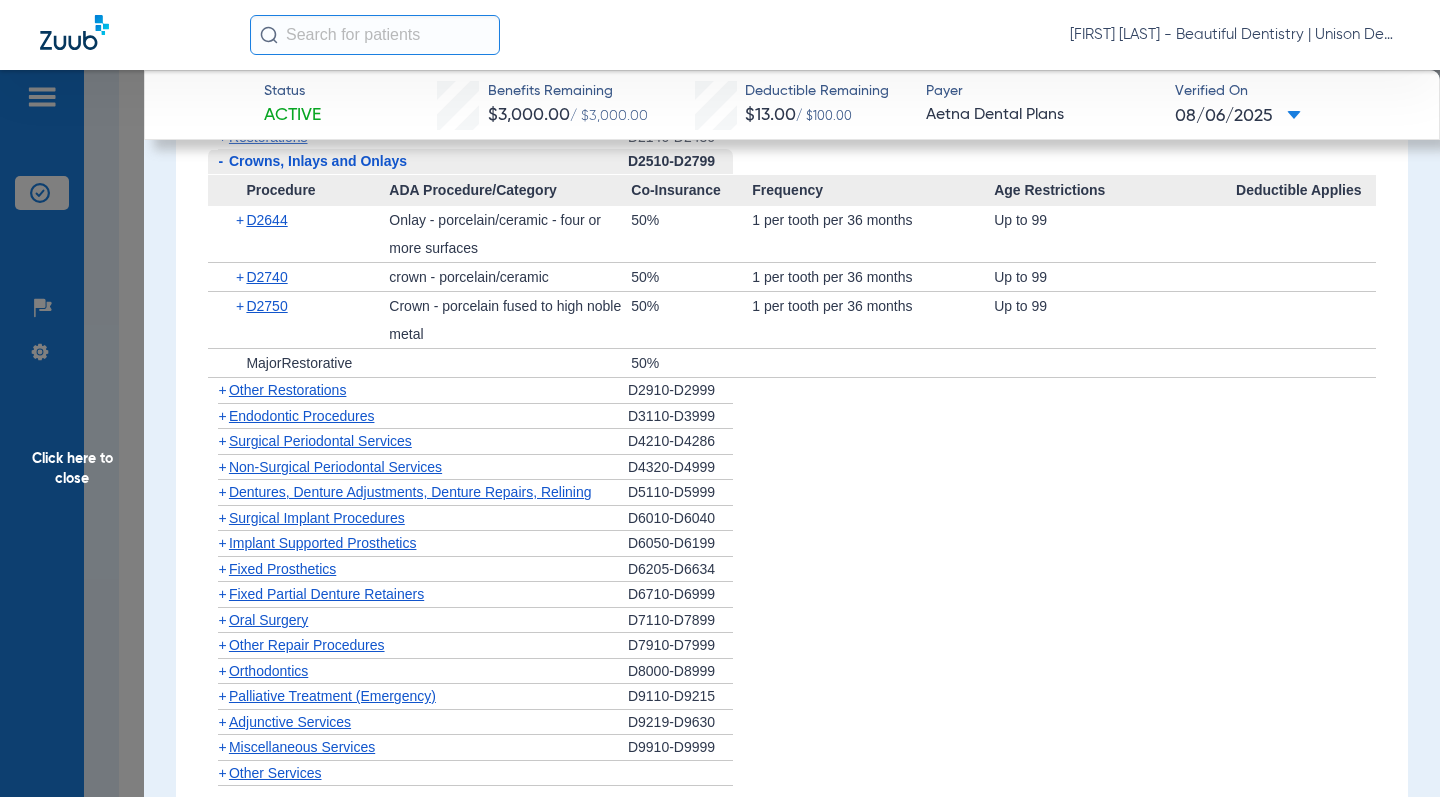 scroll, scrollTop: 2500, scrollLeft: 0, axis: vertical 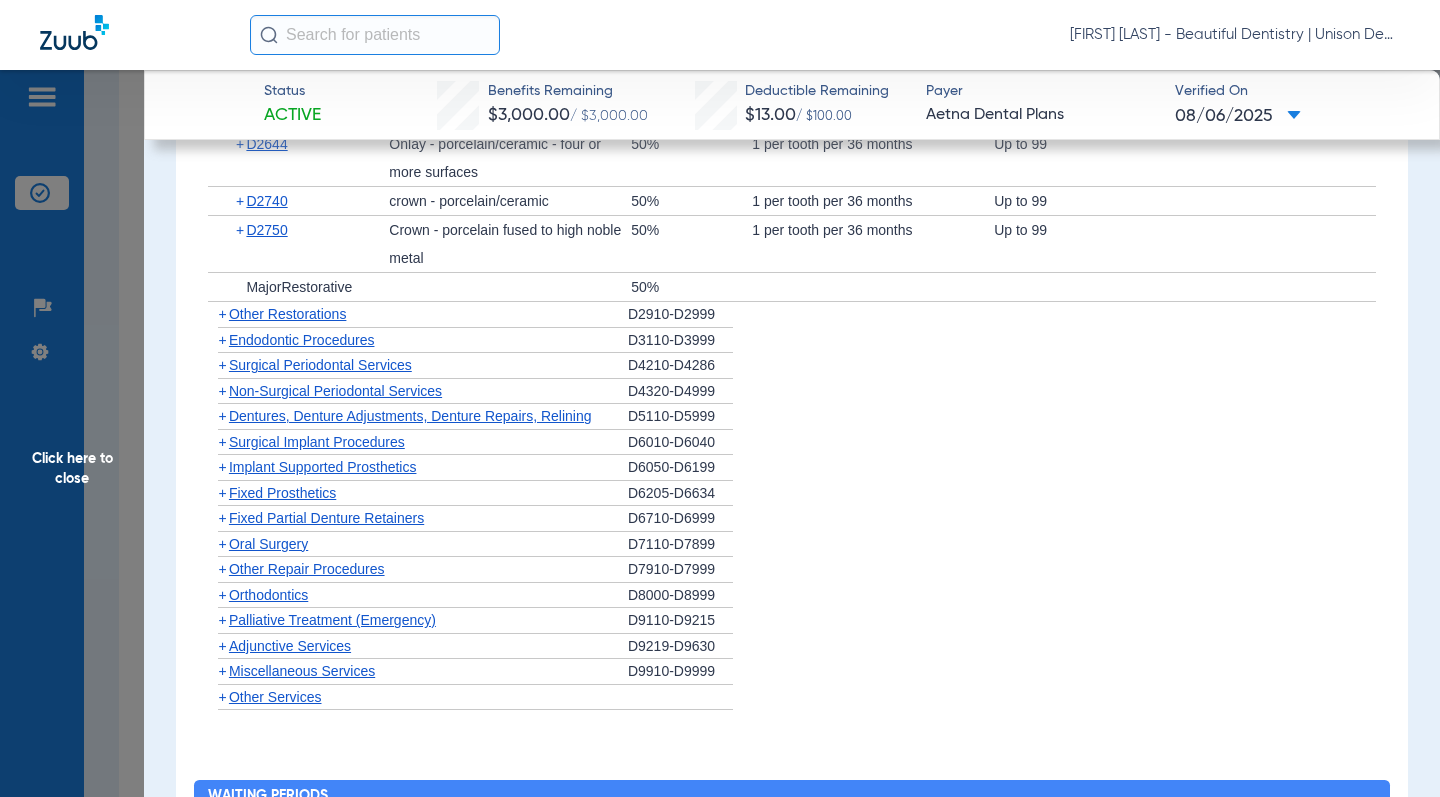 click on "+" 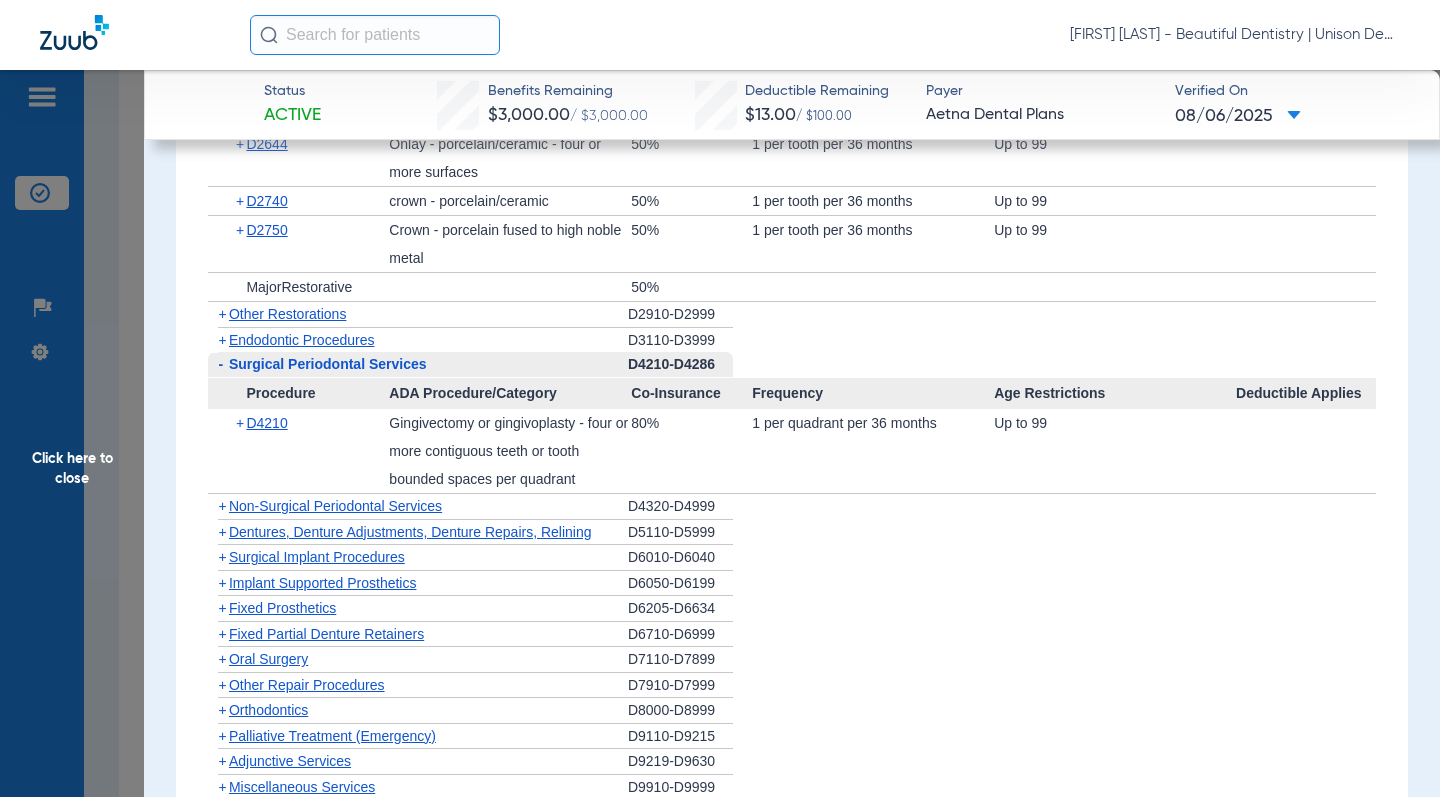 click on "Procedure Benefits Disclaimers Missing tooth clause: MISSING TOOTH CLAUSE DOES NOT APPLY Child age limit: COMMERCIAL,CHLD TO 26 OR 26 IF FT STUDENT Plan Number: [PLAN_NUMBER] Maximum Age: 99 Search  Filter for My ADA Codes   Expand All Categories   -   Preventive Exams   D0110-D0191  Procedure ADA Procedure/Category Co-Insurance Frequency Age Restrictions Deductible Applies  +   D0120   Periodic oral evaluation - established patient   100%   2 per 1 calendar year   Up to 99   No   +   D0140   Limited oral evaluation - problem focused   100%   2 per 1 calendar year   Up to 99   No   +   D0150   Comprehensive oral evaluation - new or established patient   100%   2 per 1 calendar year   Up to 99   No   +   D0180   Comprehensive periodontal evaluation - new or established patient   100%   2 per 1 calendar year   Up to 99   +   Preventive      20%         No   -   X-rays   D0210-D0396  Procedure ADA Procedure/Category Co-Insurance Frequency Age Restrictions Deductible Applies  +   D0210   100%   1 per 3 calendar year" 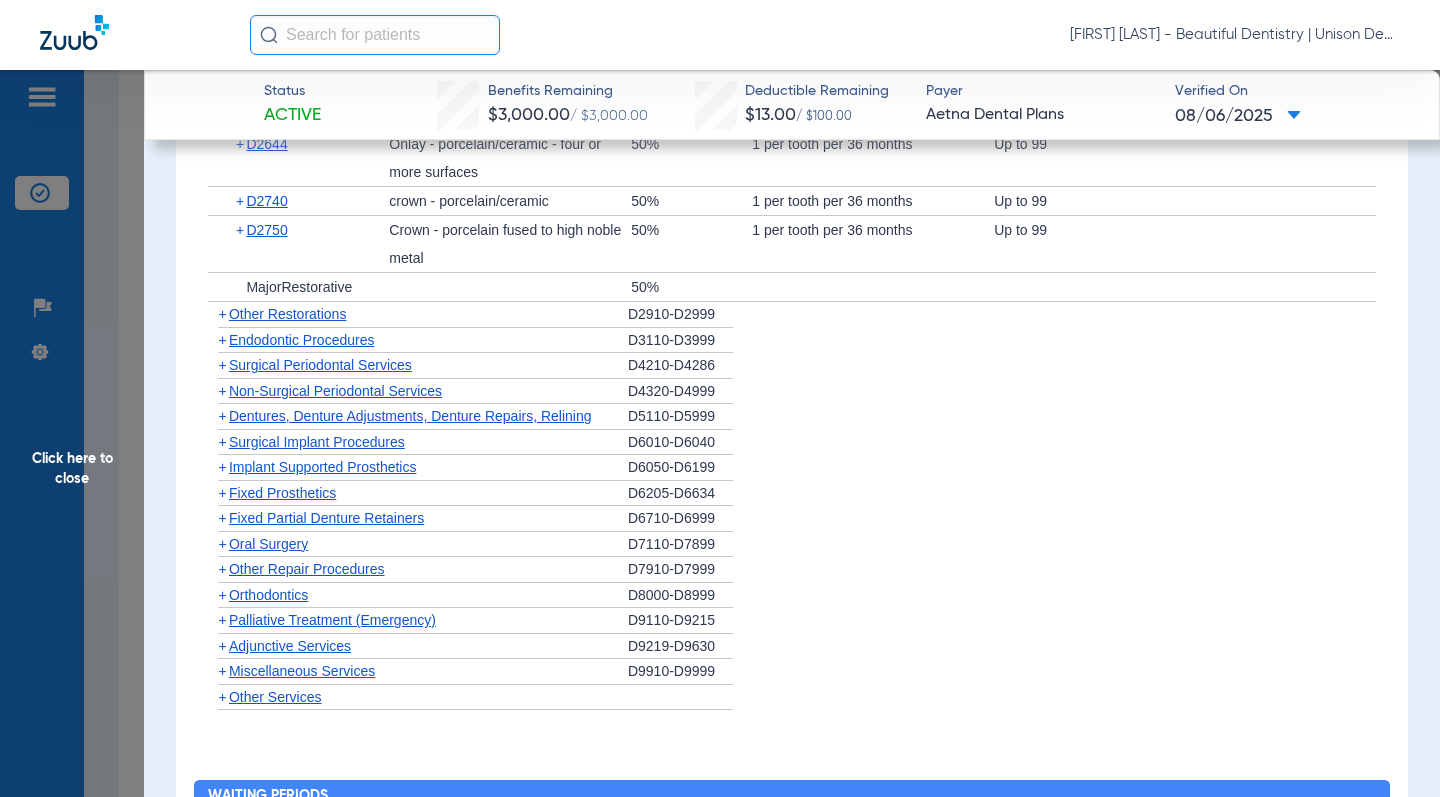 click on "+" 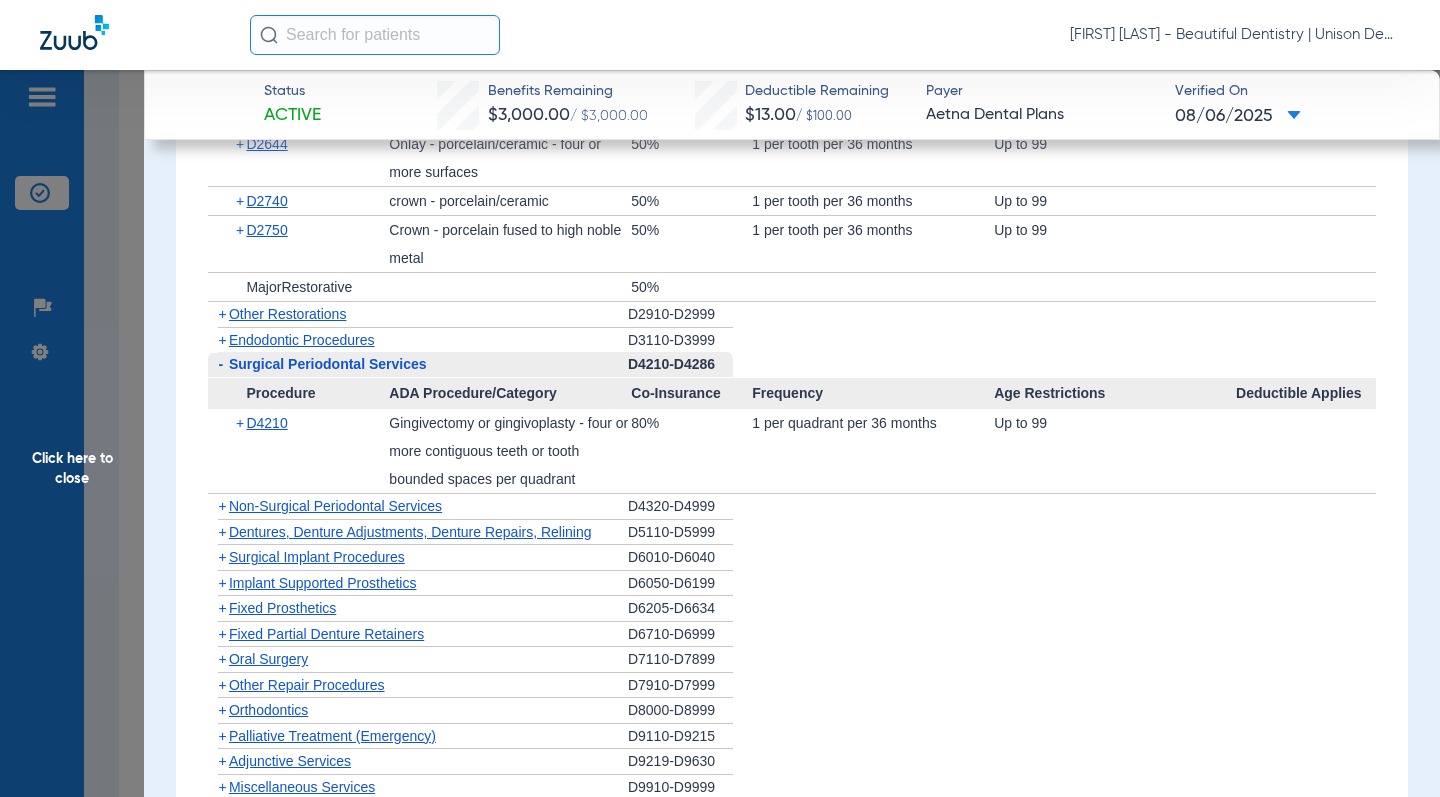 click on "-" 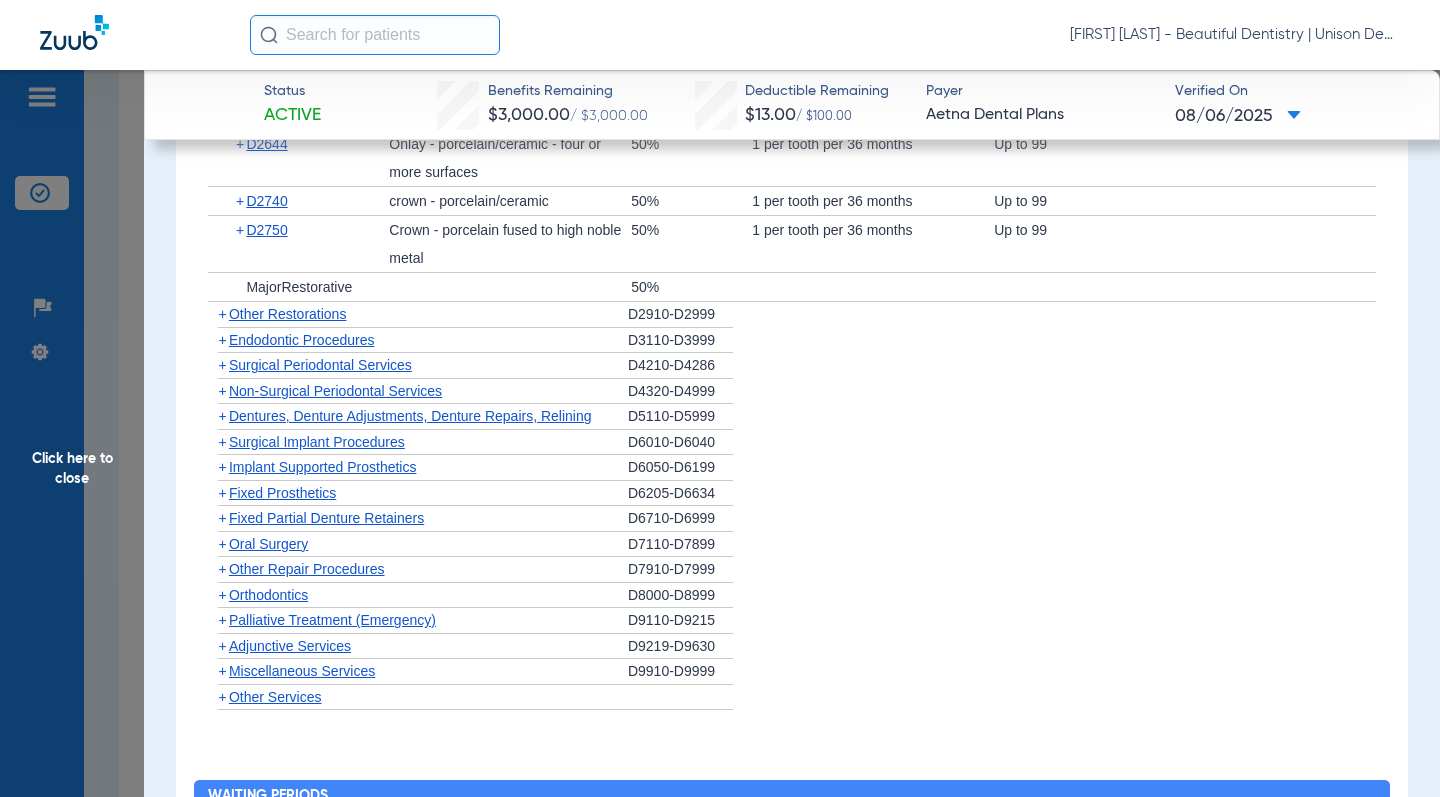 click on "+" 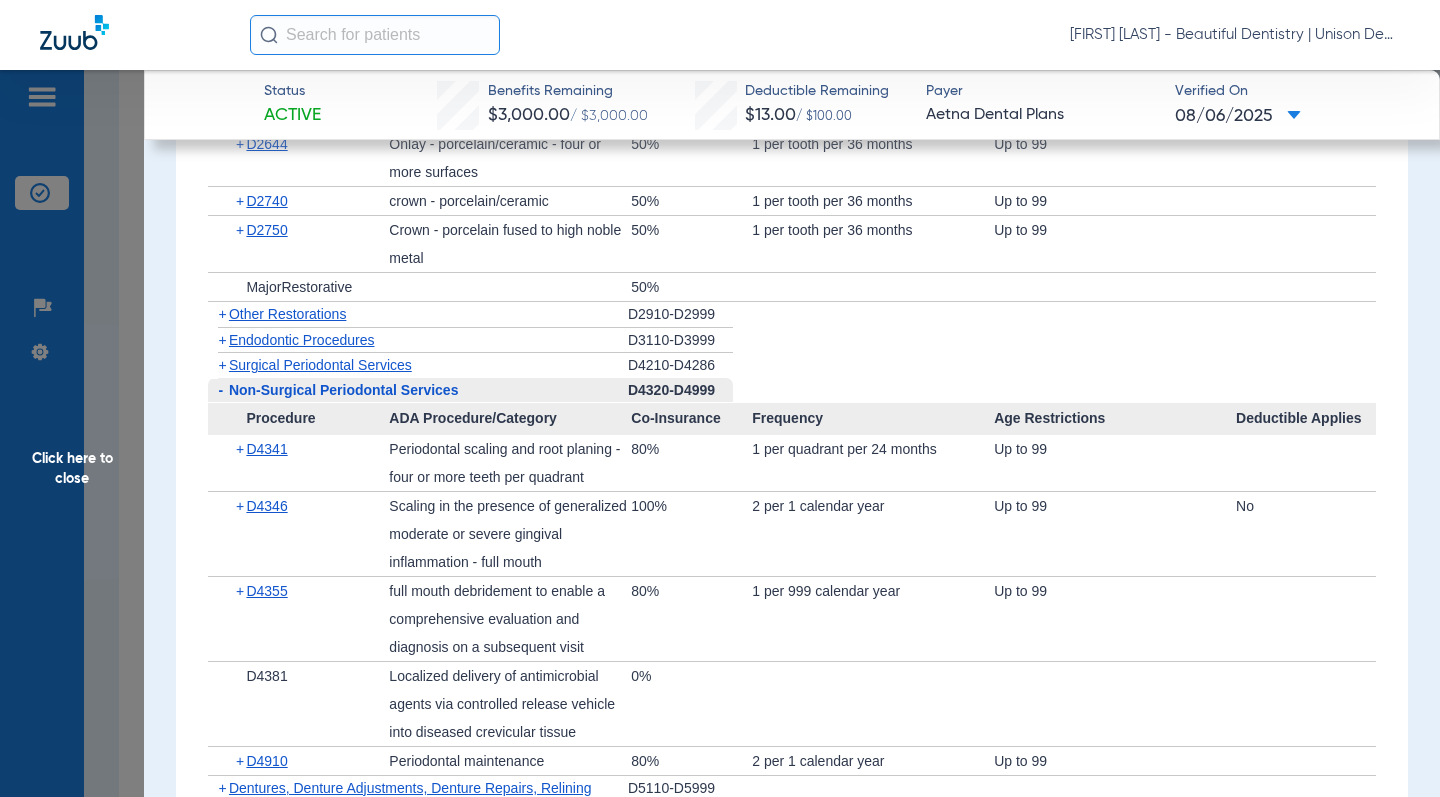click on "-" 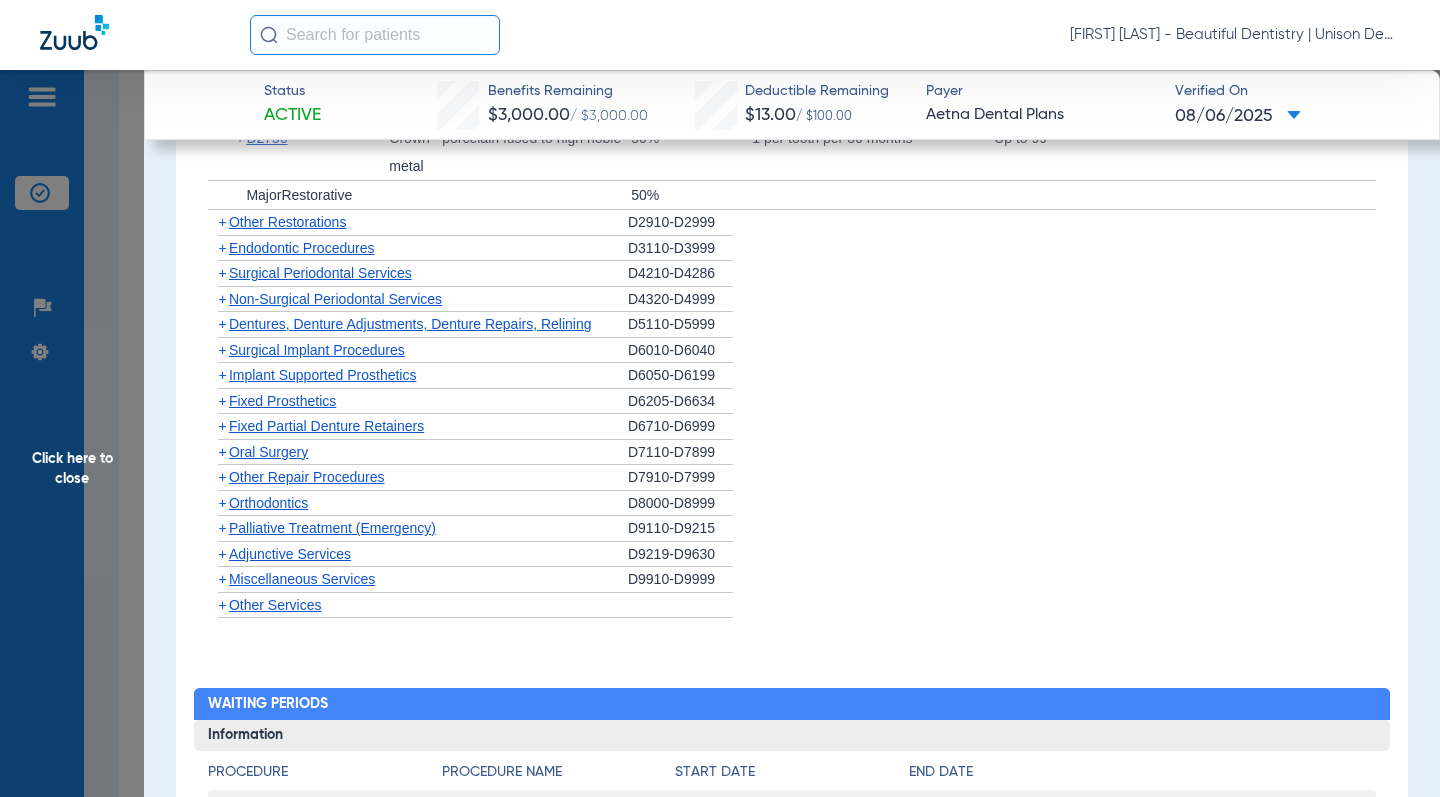 scroll, scrollTop: 2500, scrollLeft: 0, axis: vertical 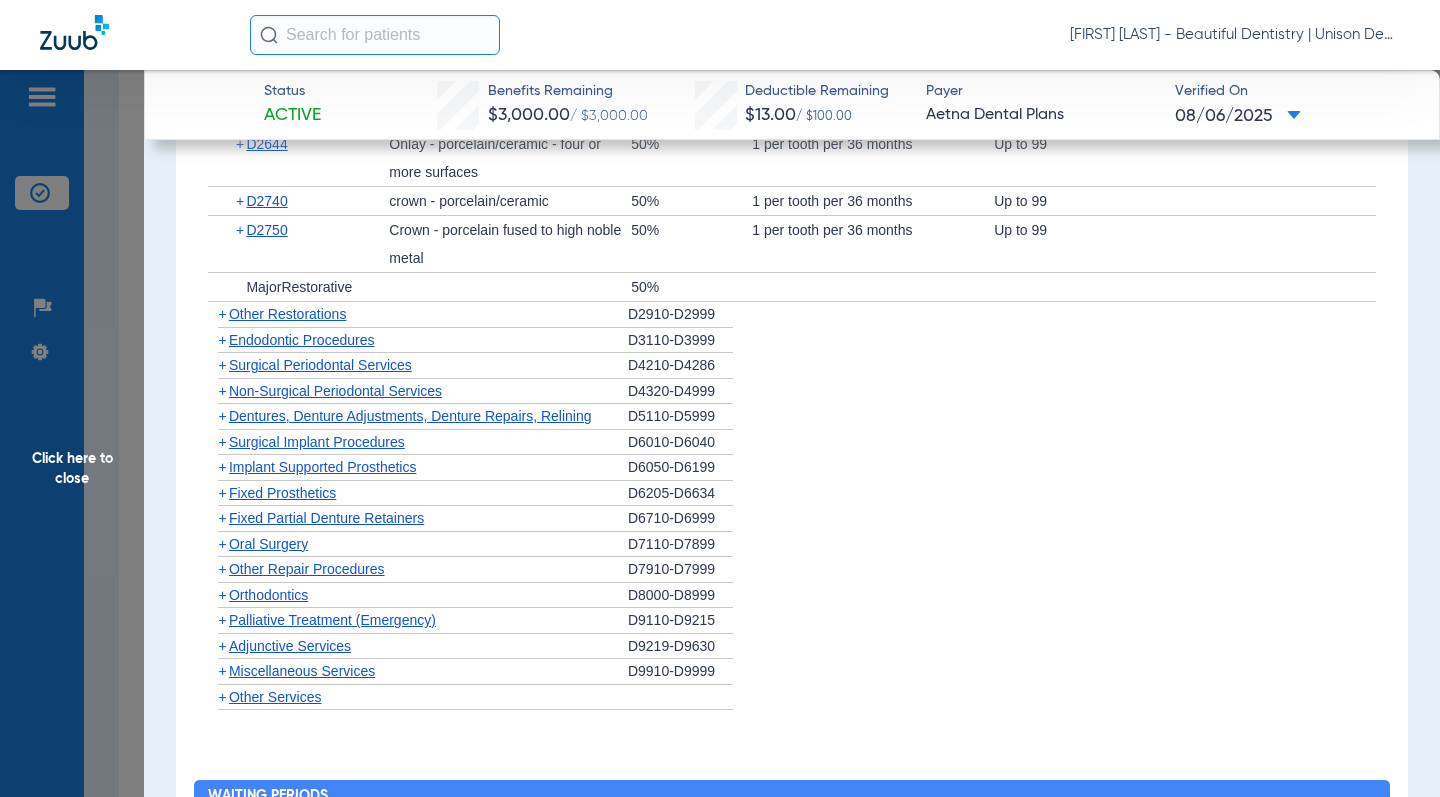 click on "+" 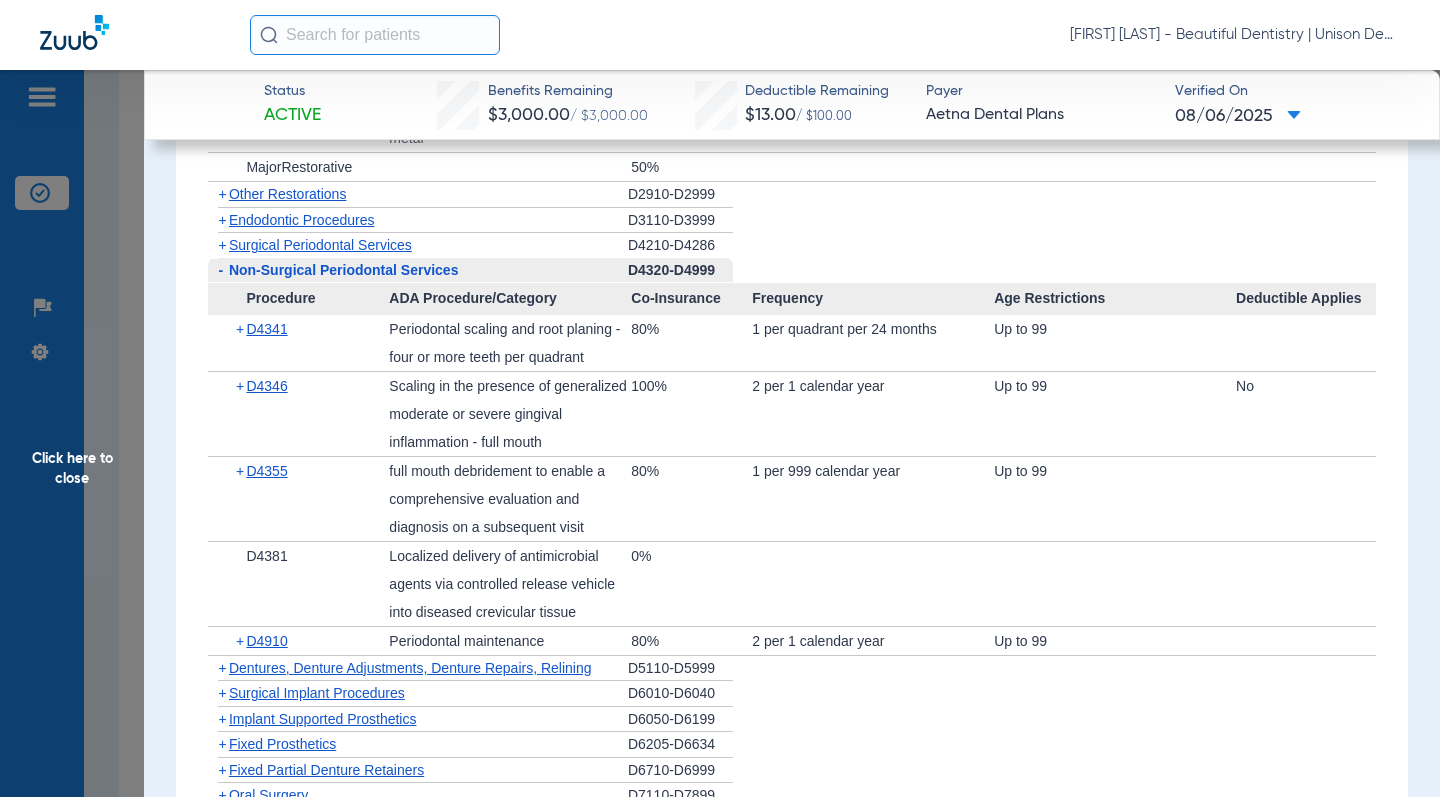 scroll, scrollTop: 2700, scrollLeft: 0, axis: vertical 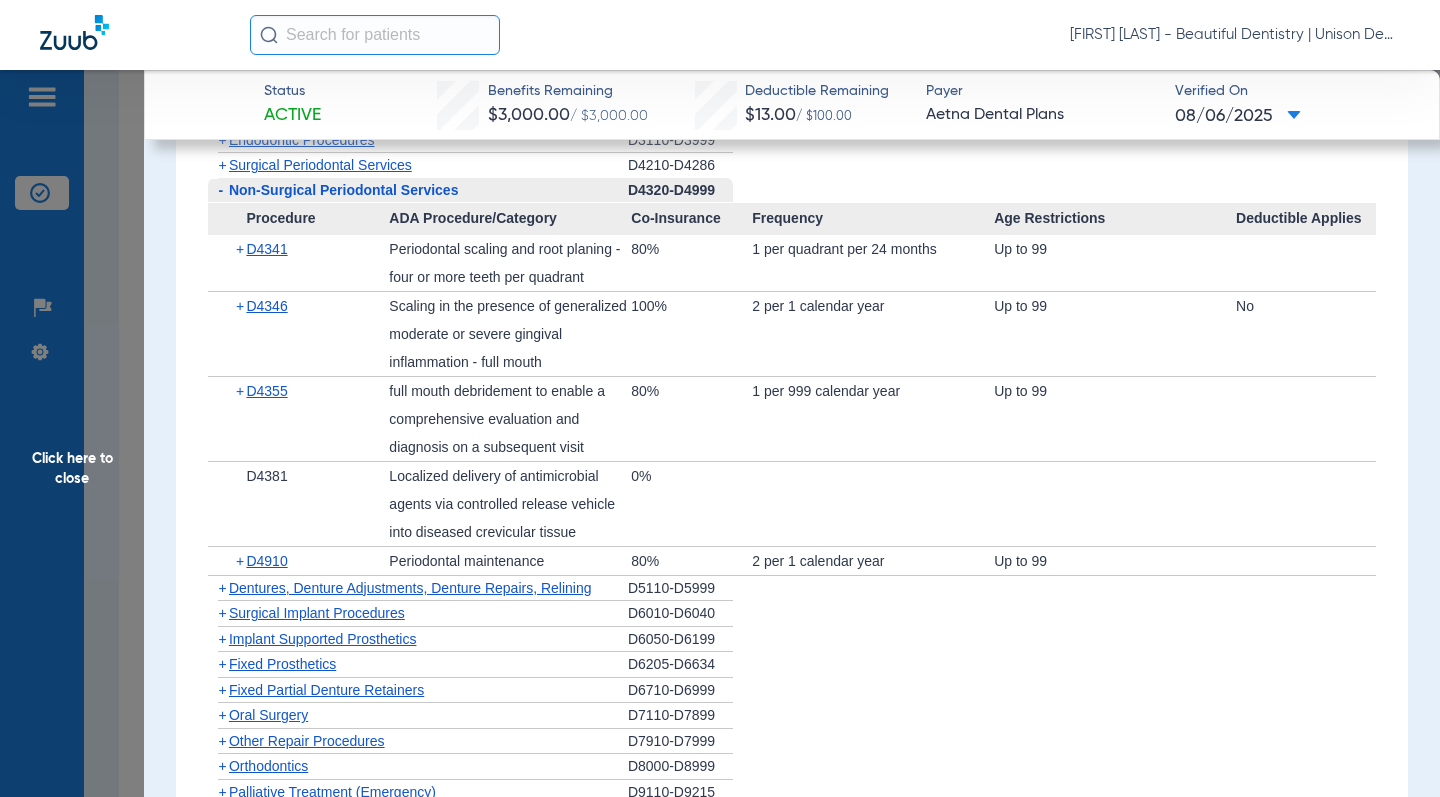 click on "-" 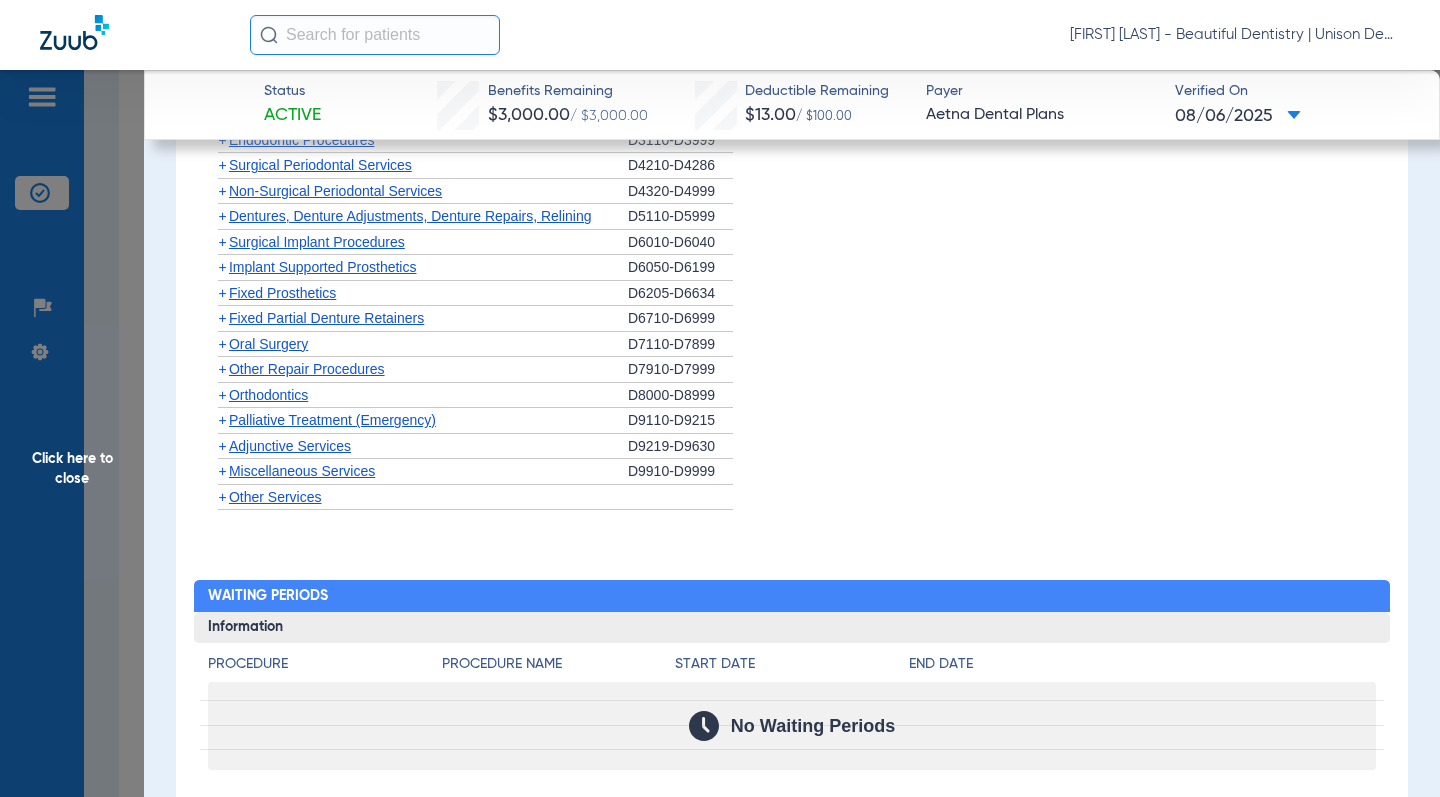 click on "+" 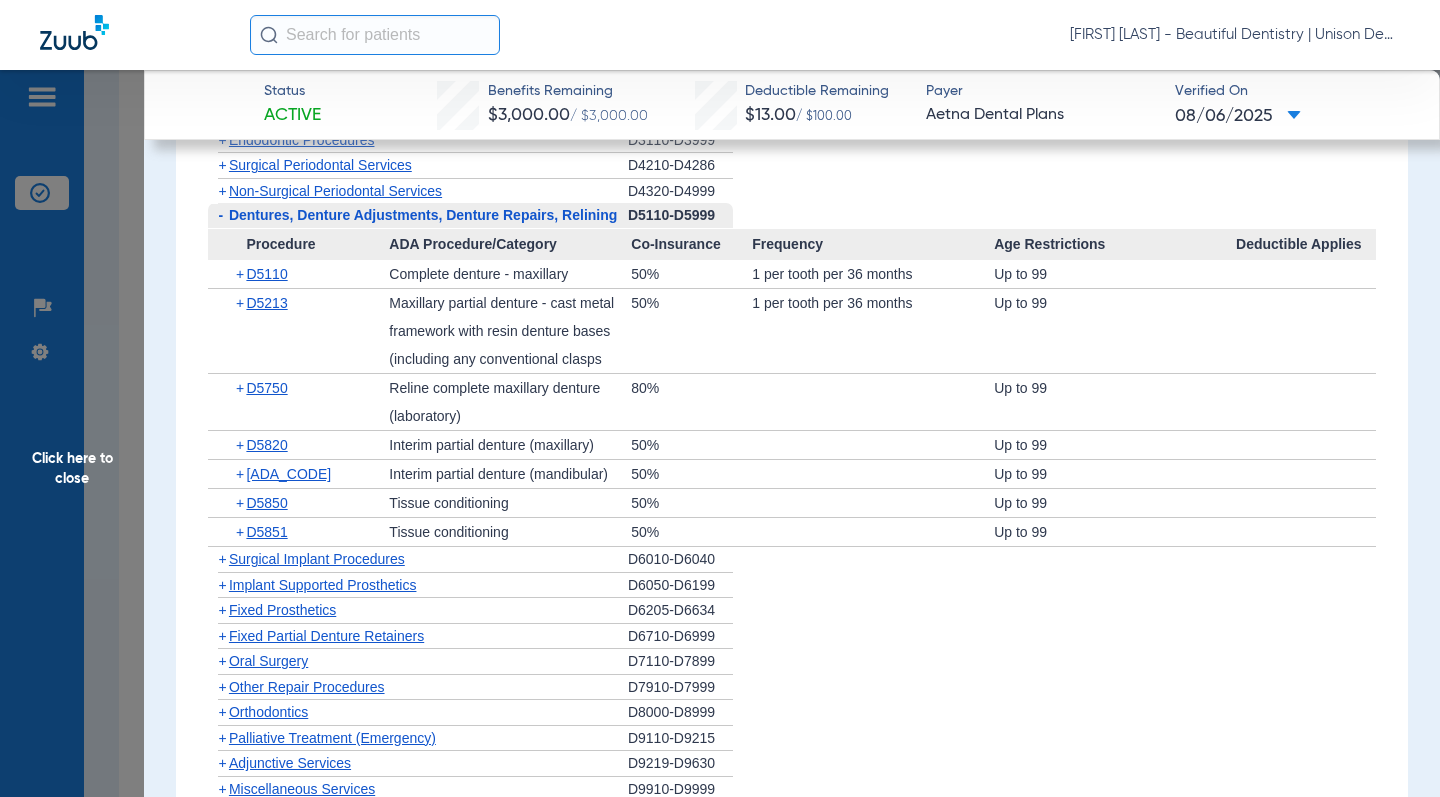 click on "+" 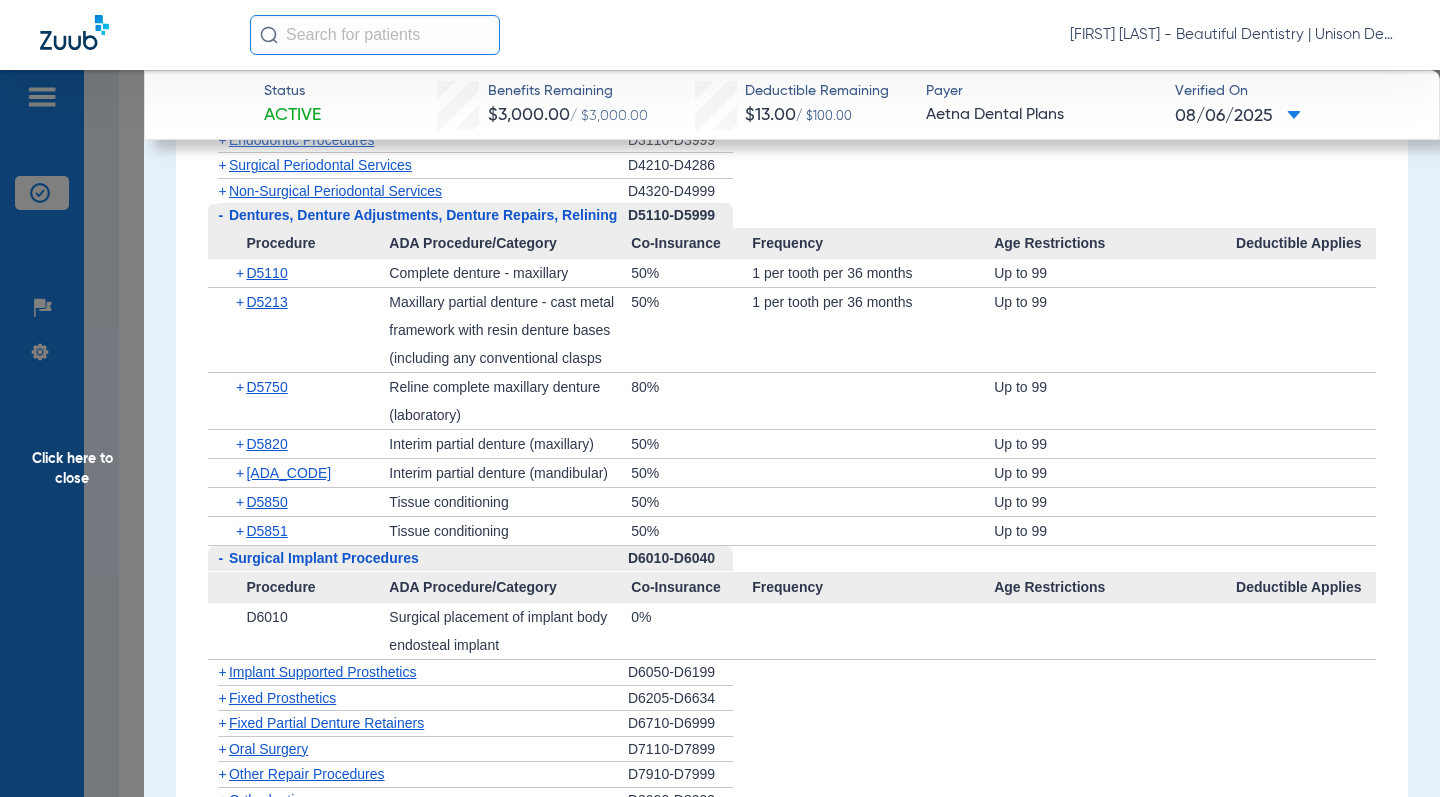 click on "Click here to close" 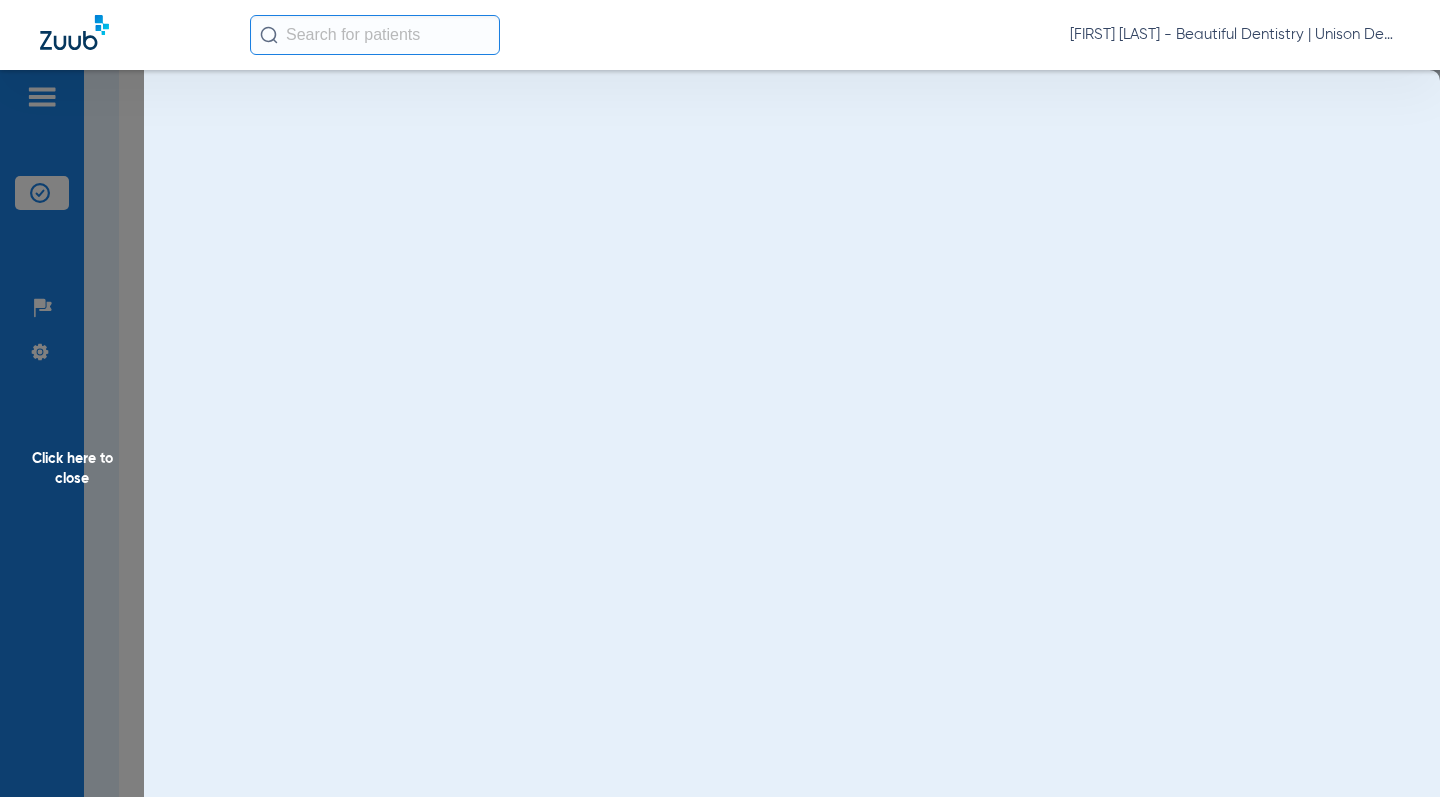 scroll, scrollTop: 0, scrollLeft: 0, axis: both 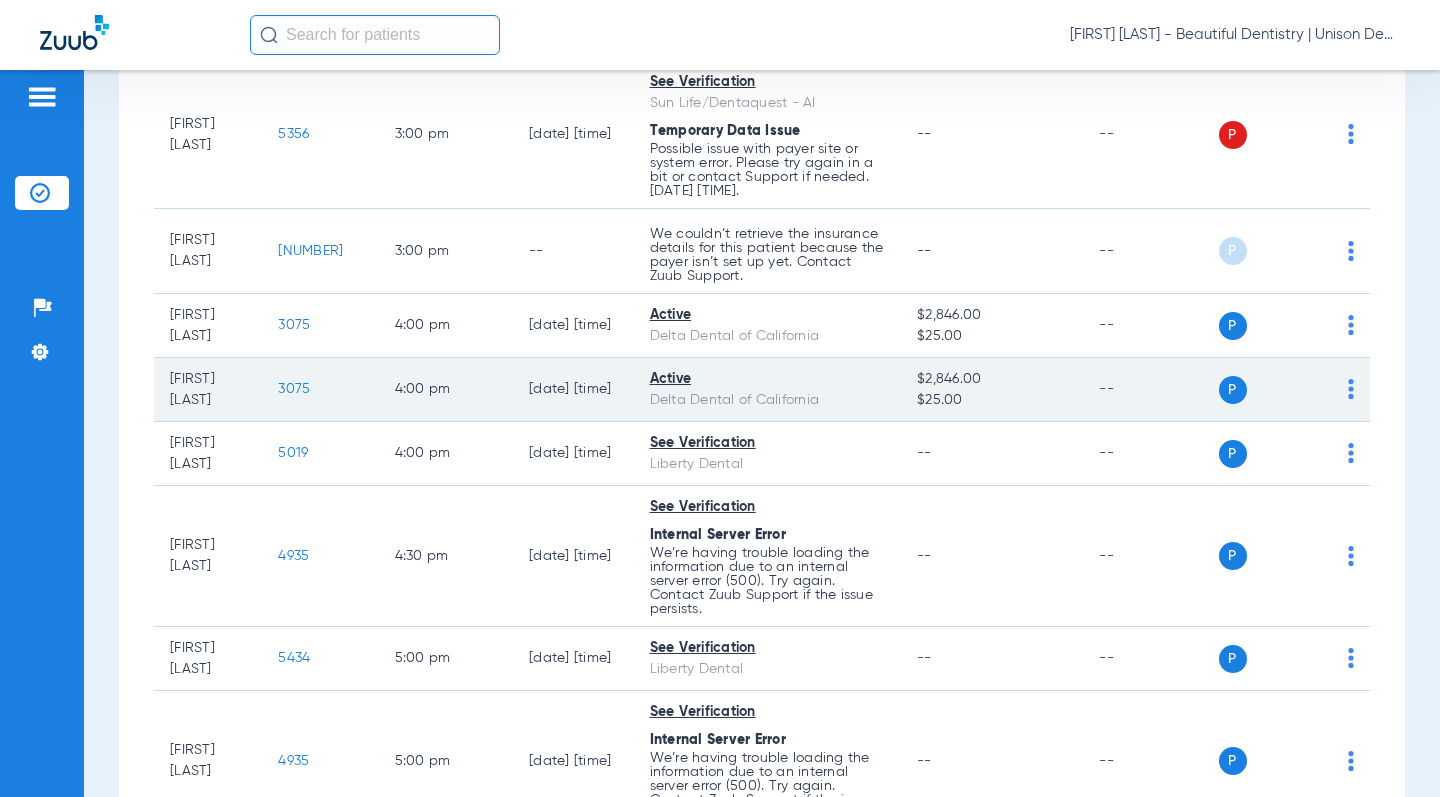 click on "3075" 